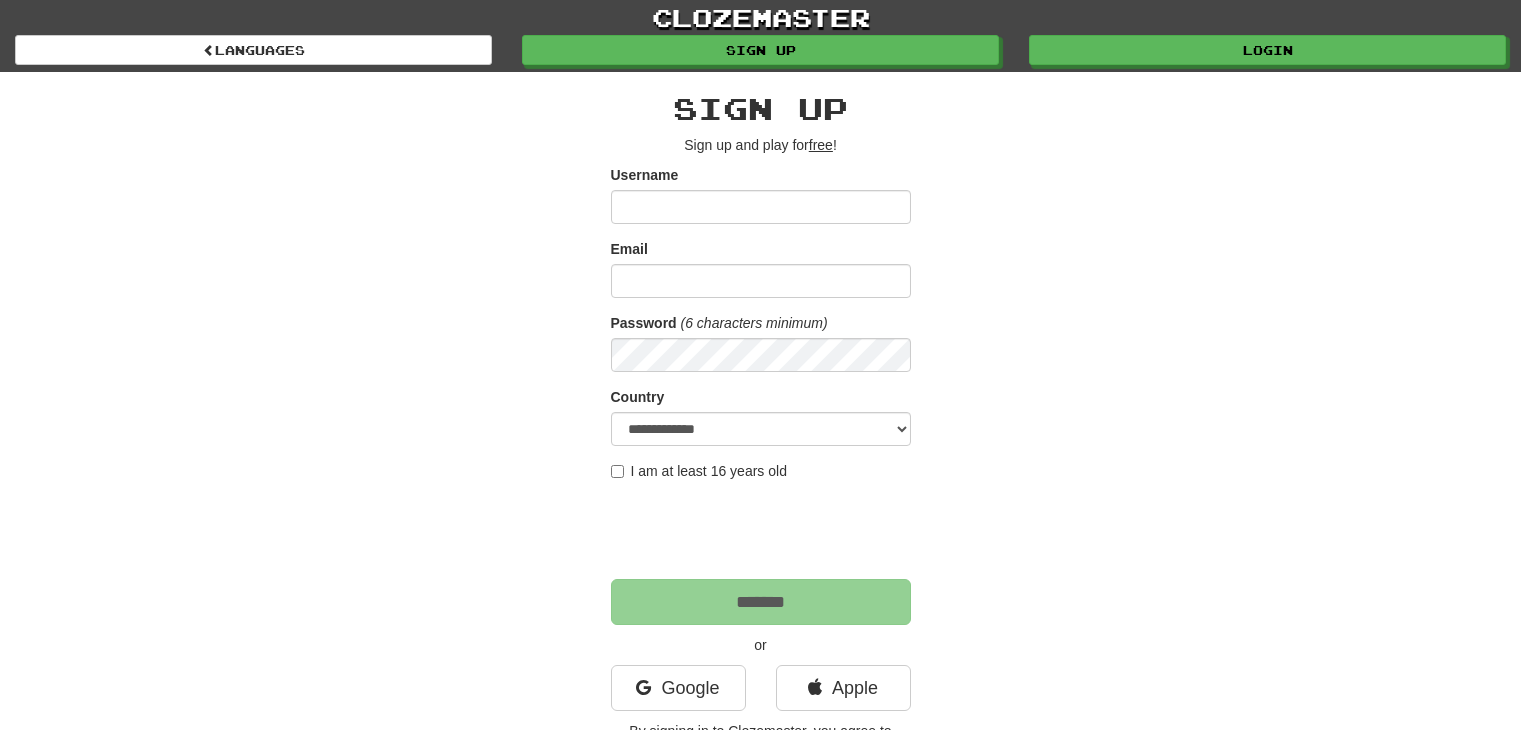 scroll, scrollTop: 0, scrollLeft: 0, axis: both 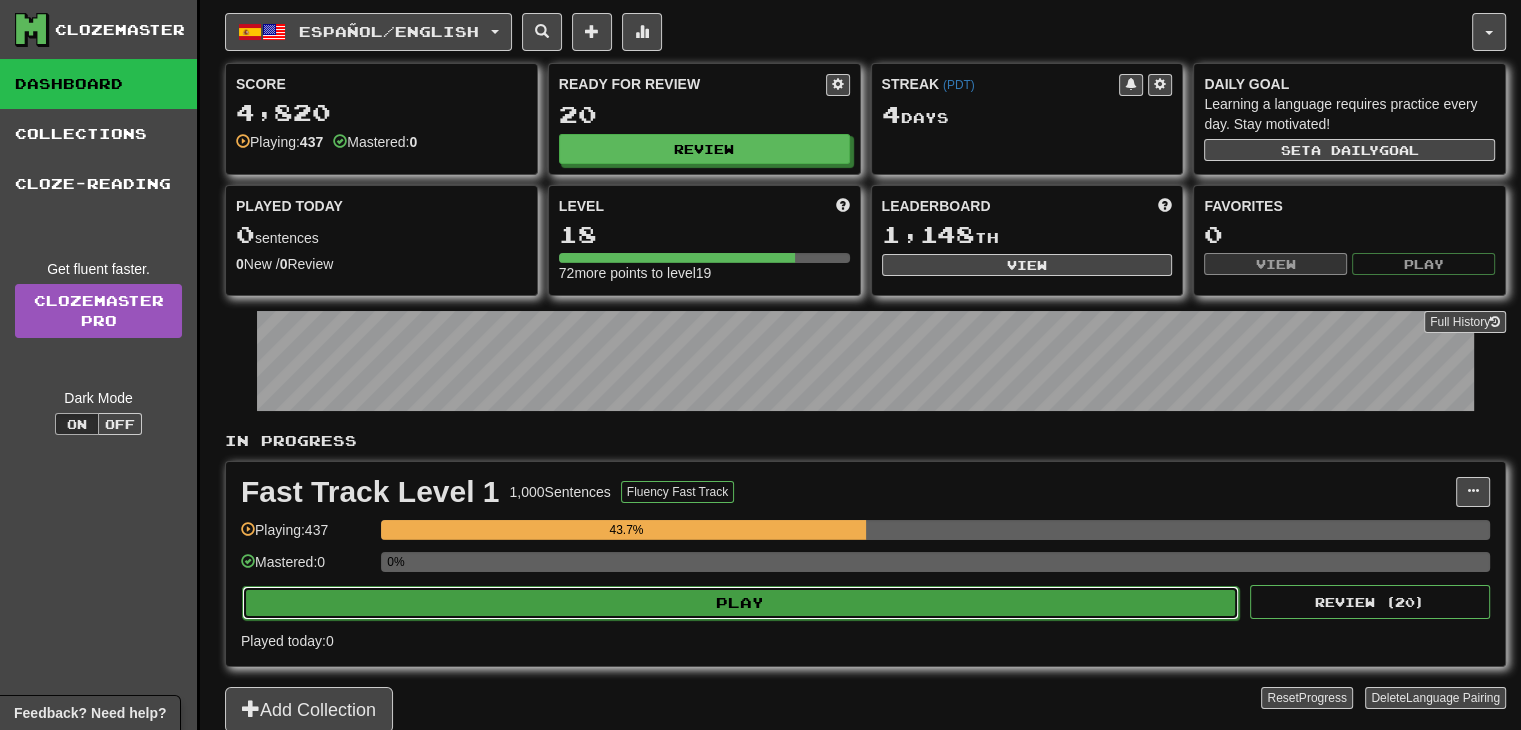 click on "Play" at bounding box center (740, 603) 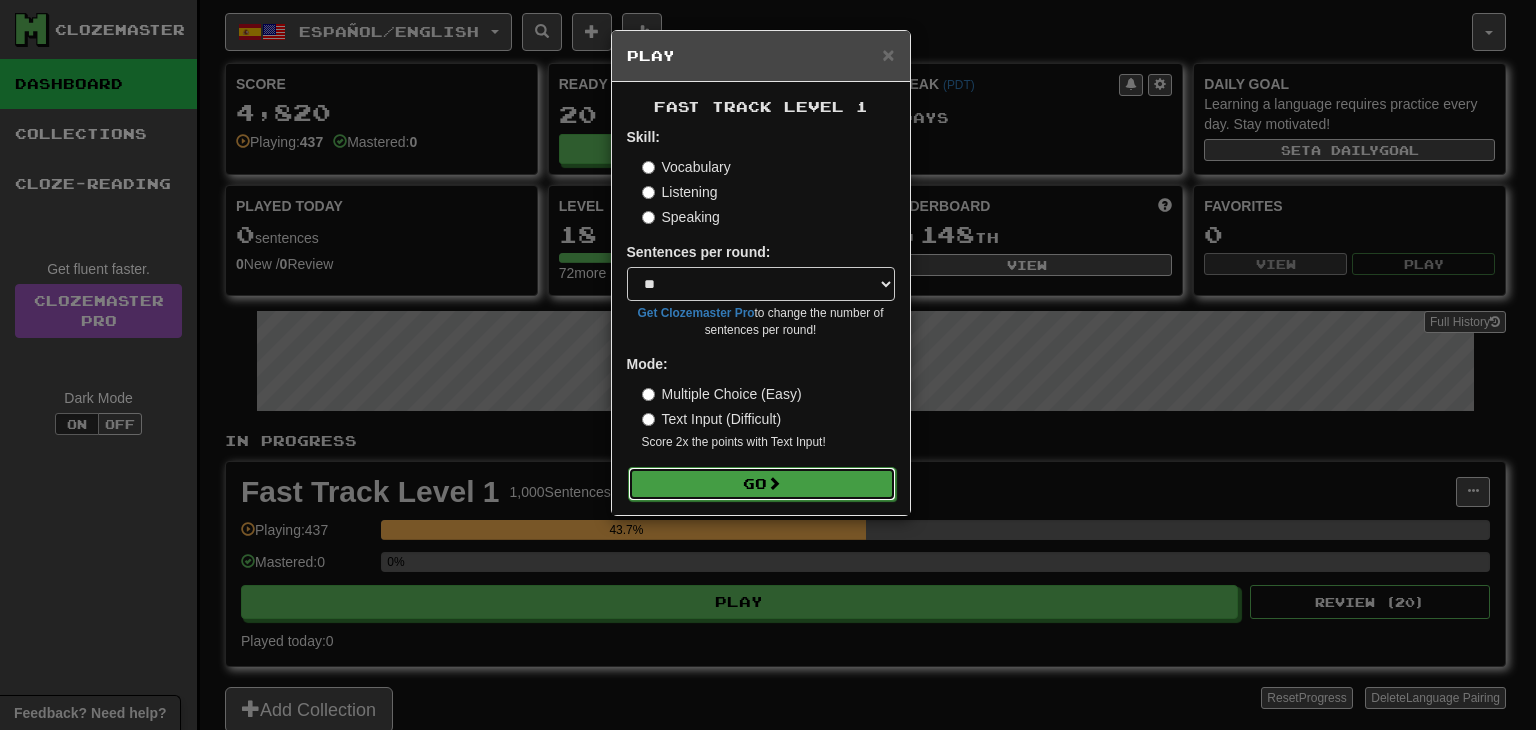 click on "Go" at bounding box center [762, 484] 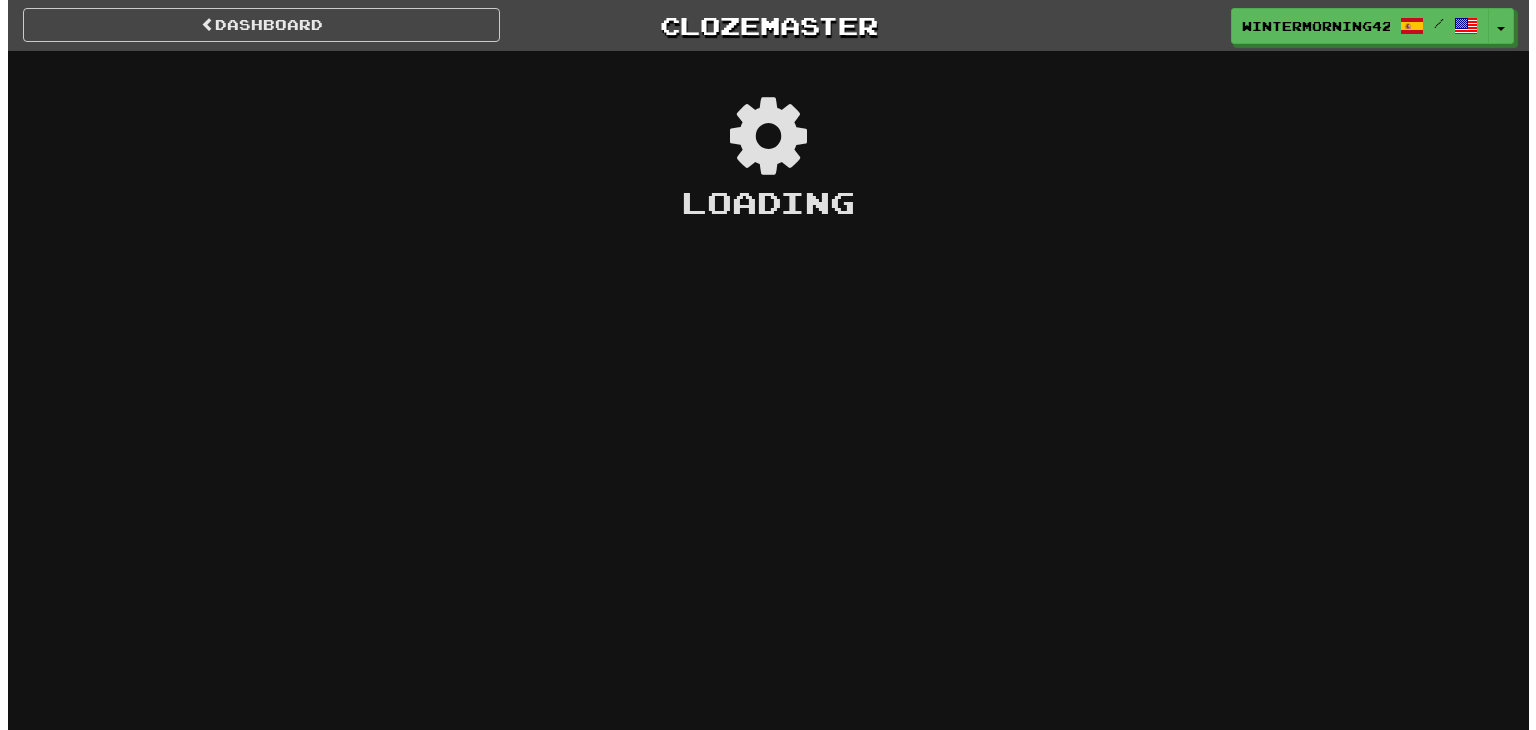 scroll, scrollTop: 0, scrollLeft: 0, axis: both 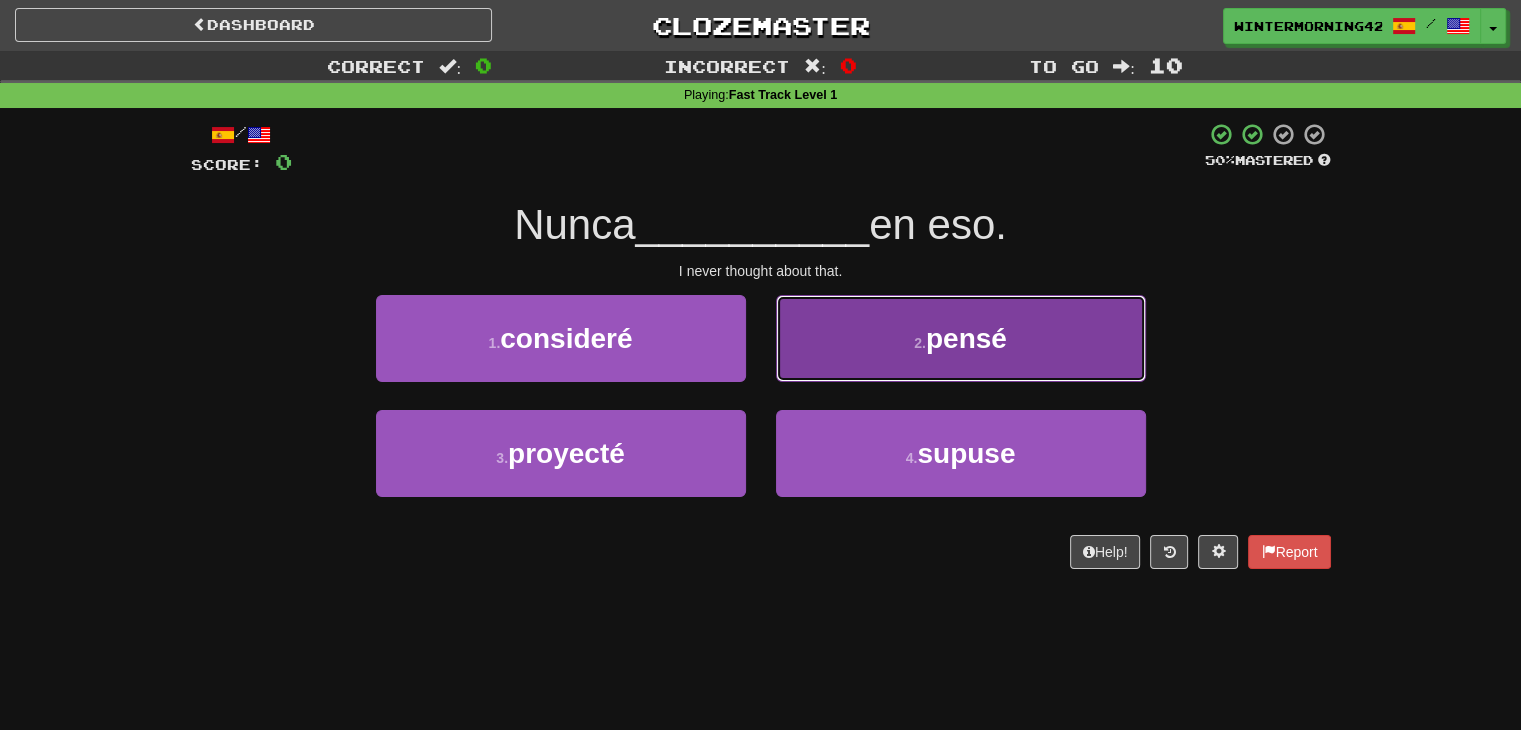 click on "2 .  pensé" at bounding box center [961, 338] 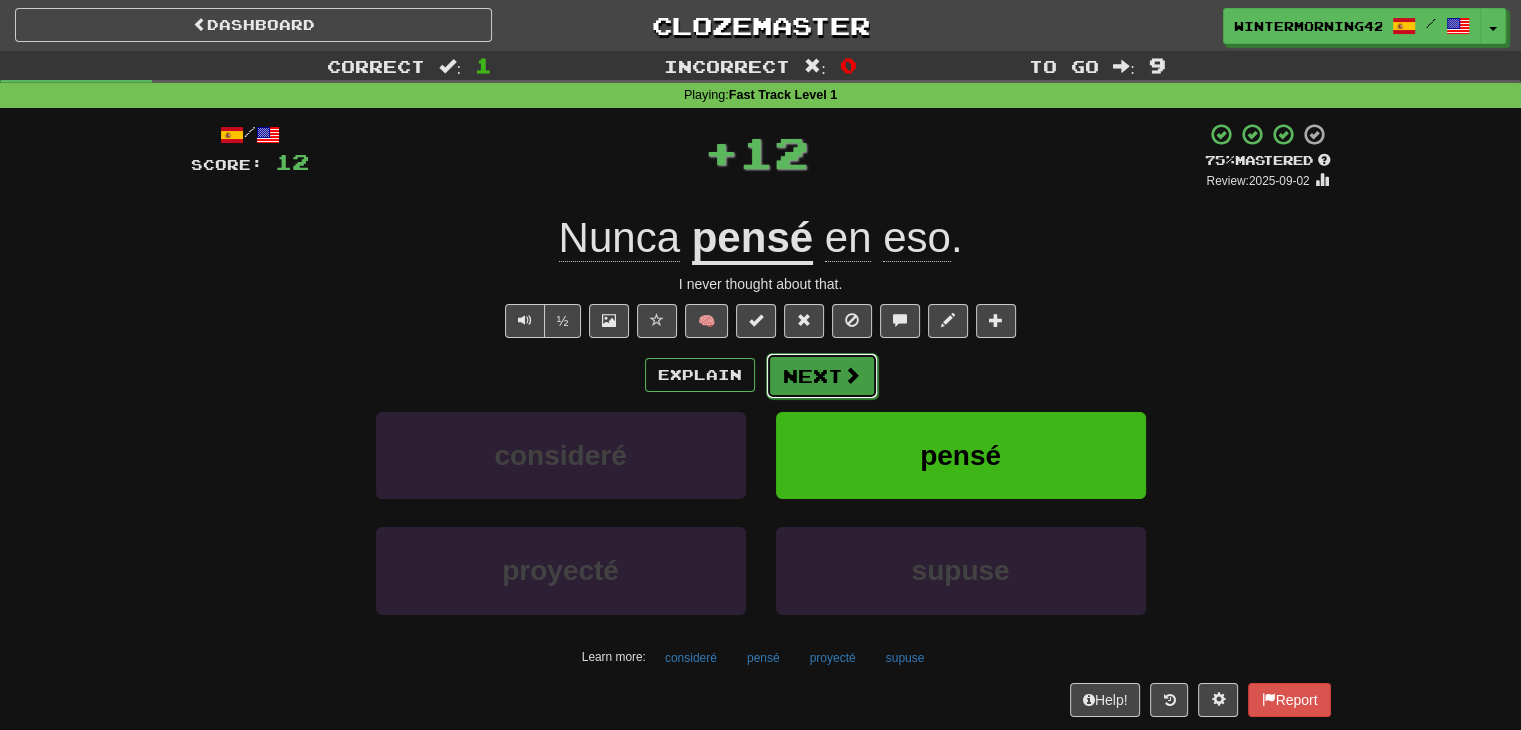 click on "Next" at bounding box center [822, 376] 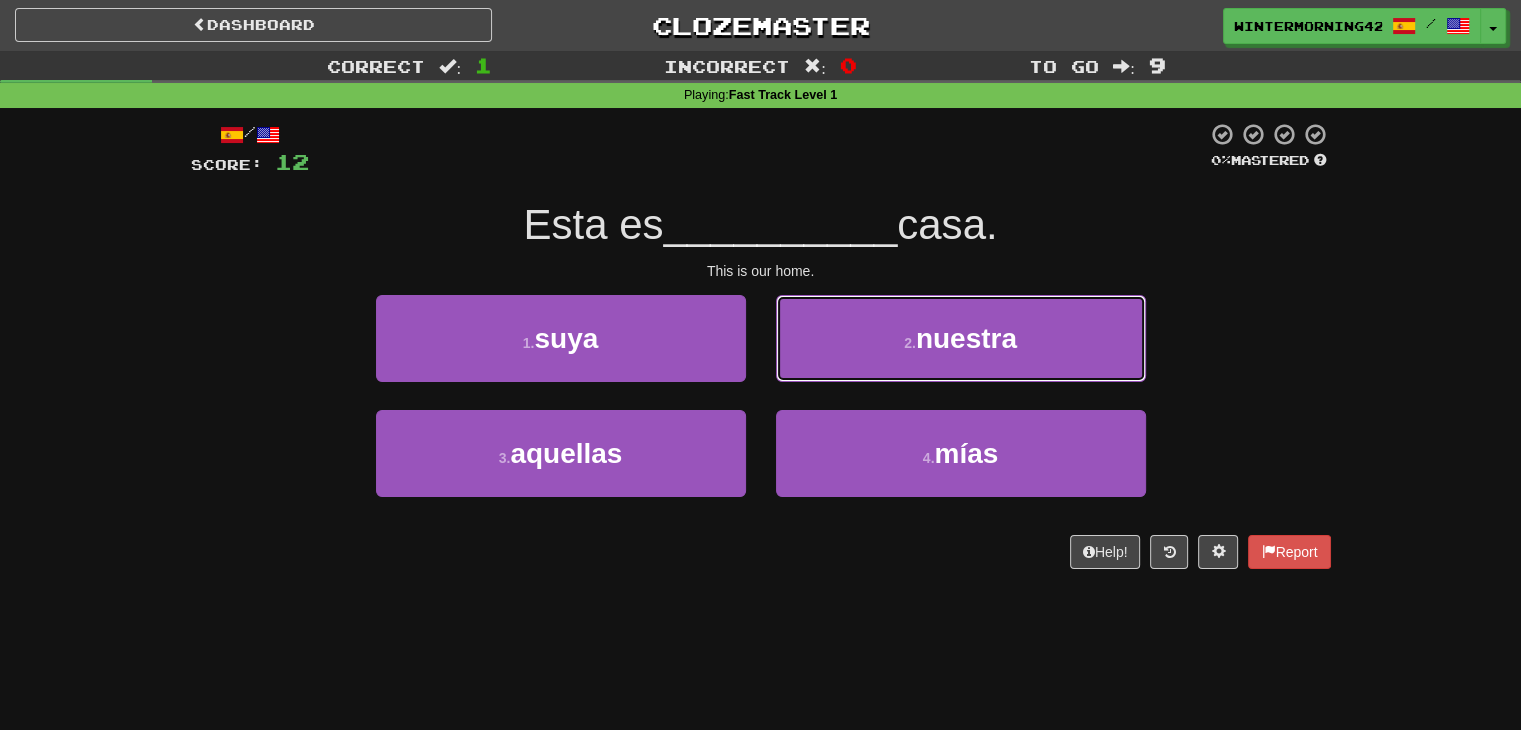 click on "2 .  nuestra" at bounding box center (961, 338) 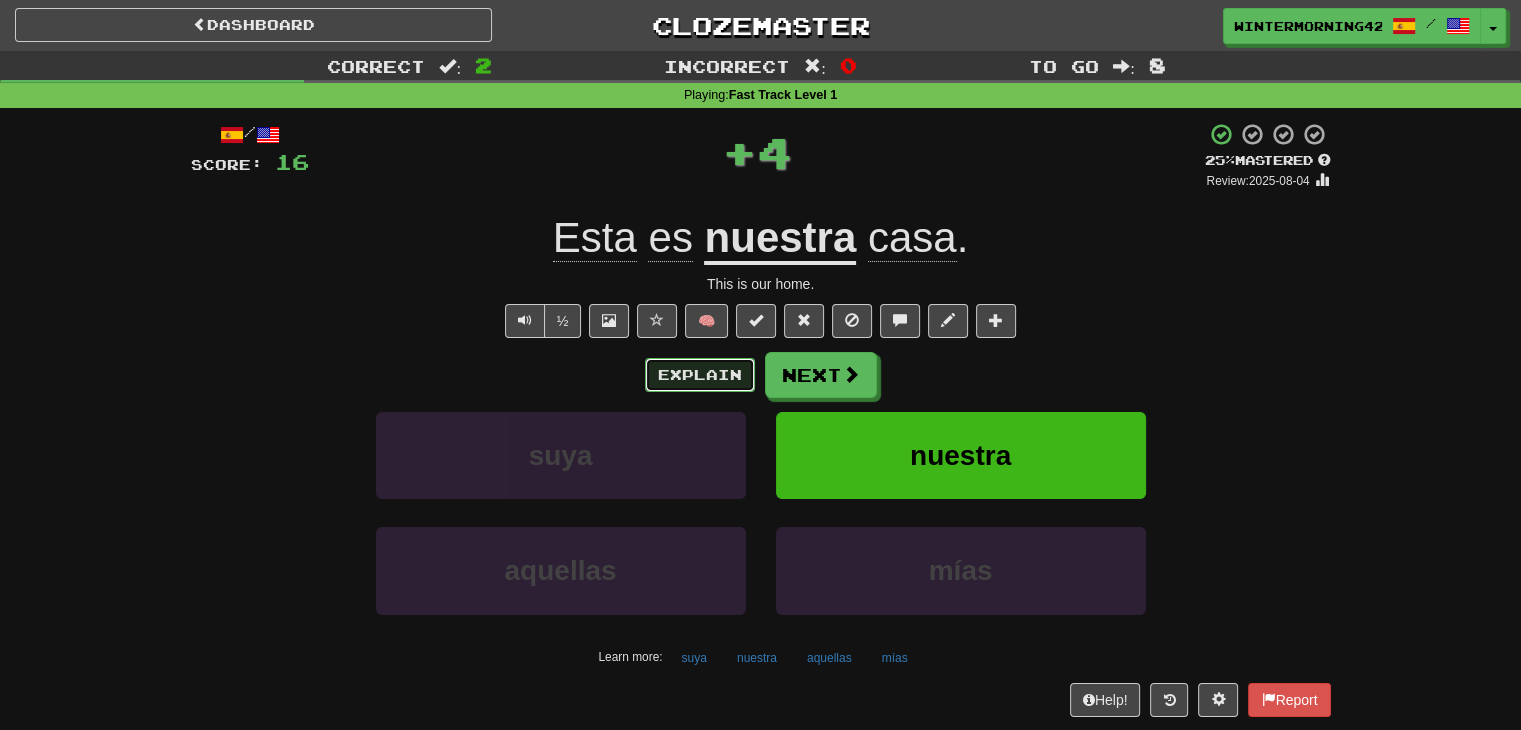 click on "Explain" at bounding box center (700, 375) 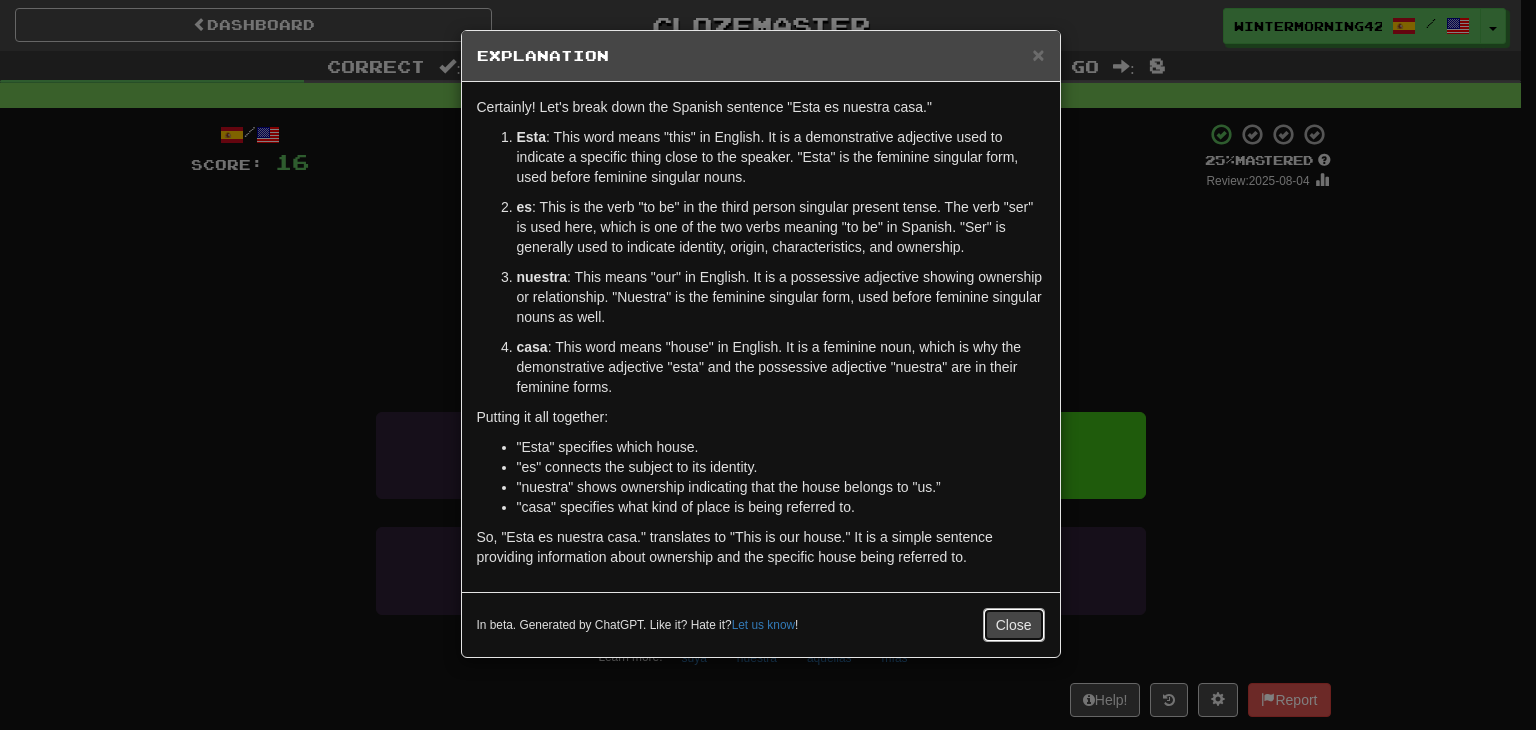click on "Close" at bounding box center (1014, 625) 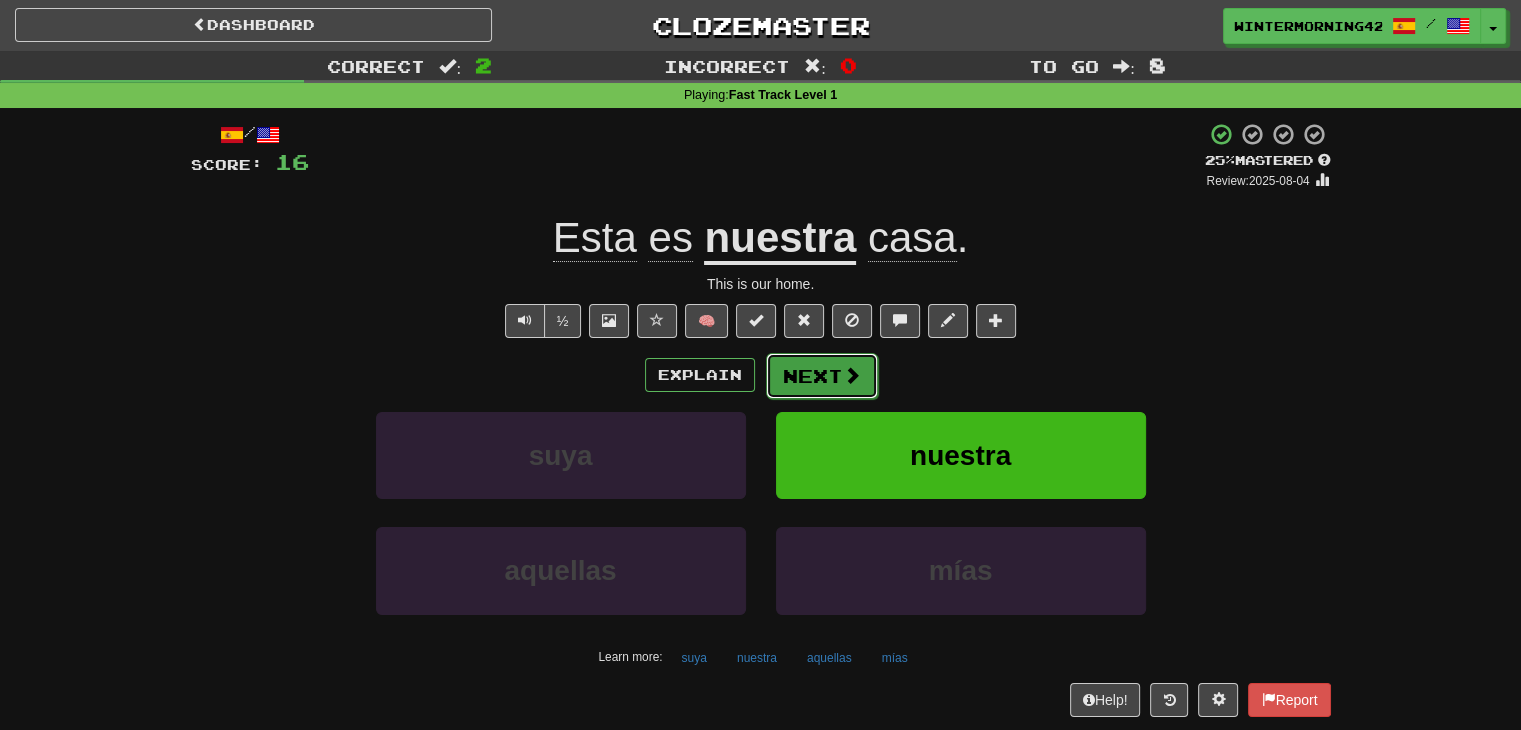 click at bounding box center (852, 375) 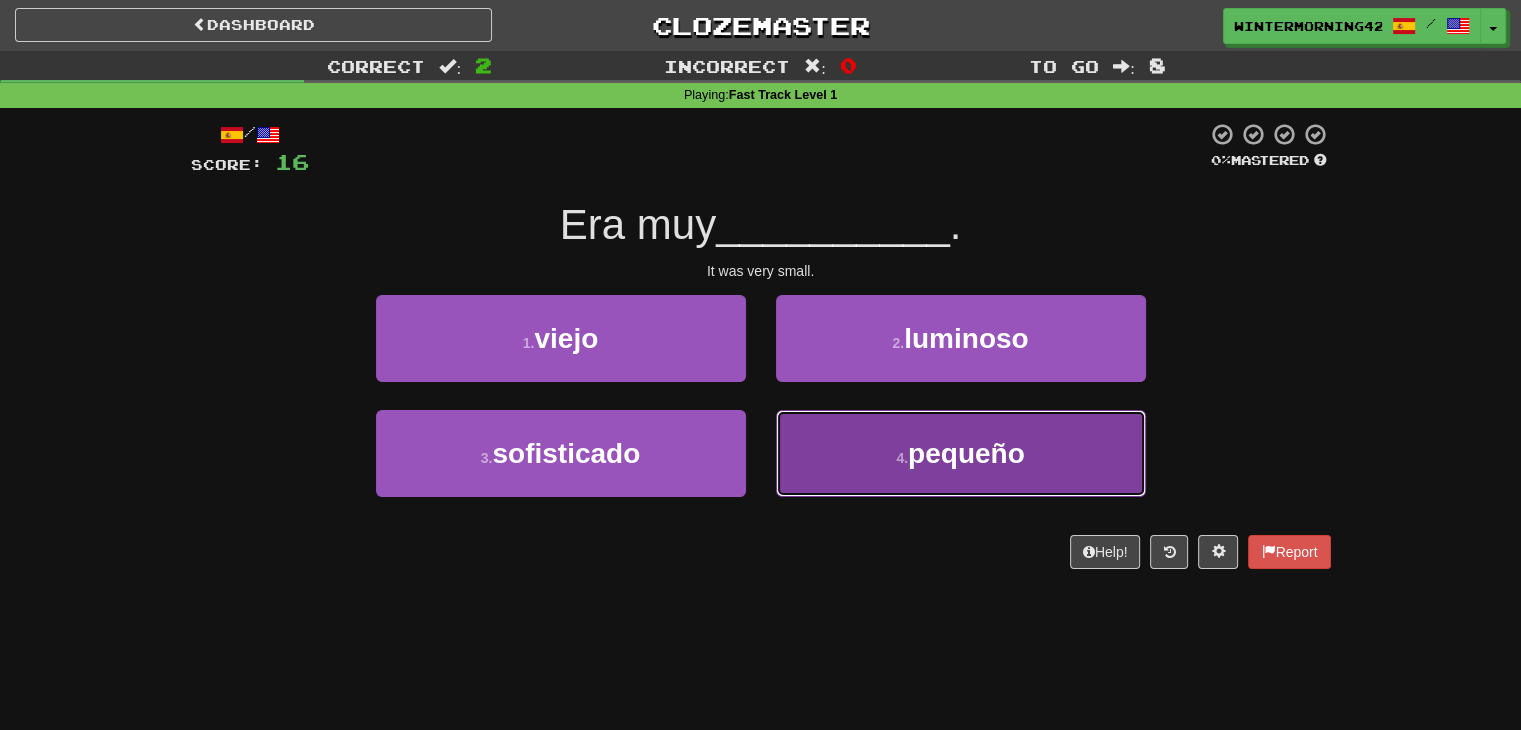 click on "4 .  pequeño" at bounding box center [961, 453] 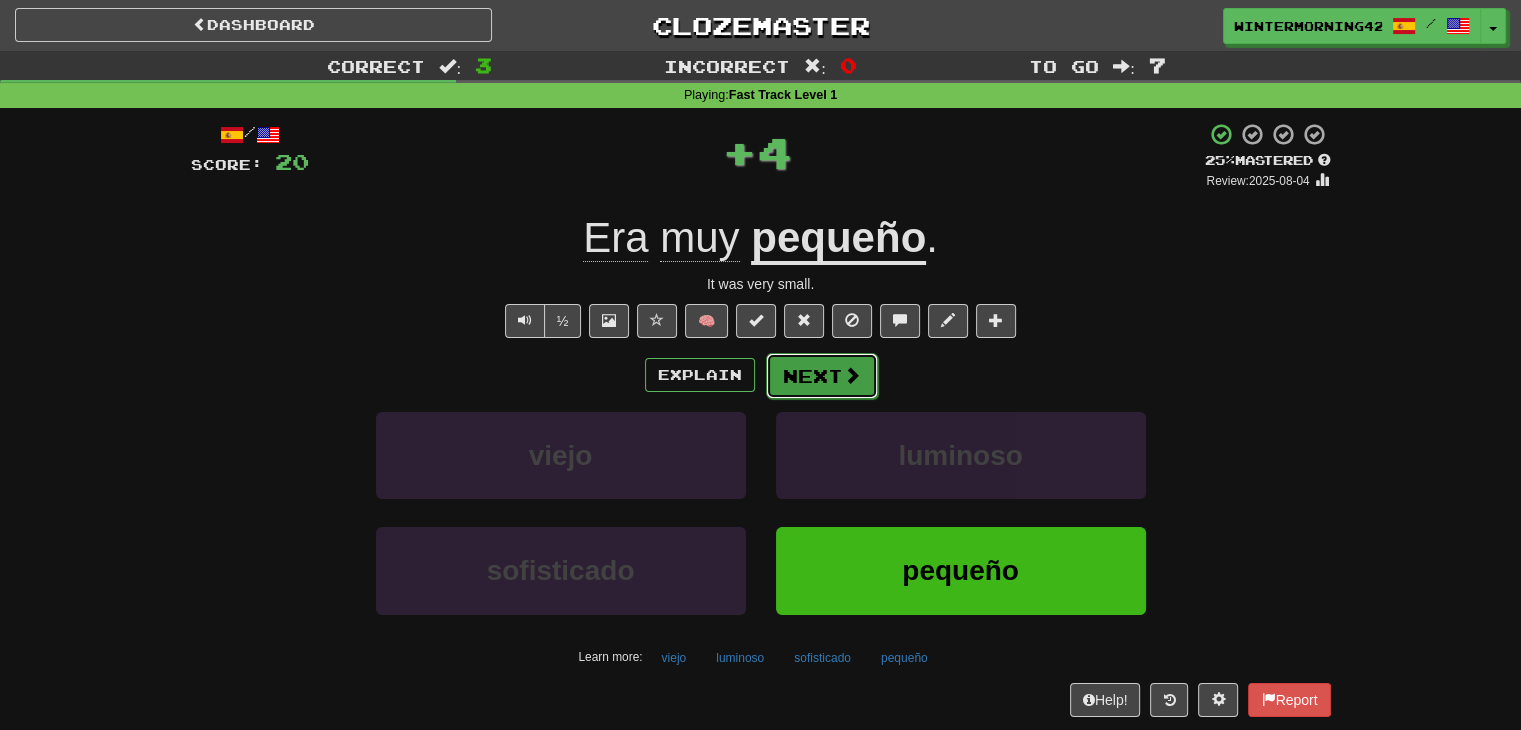 click on "Next" at bounding box center (822, 376) 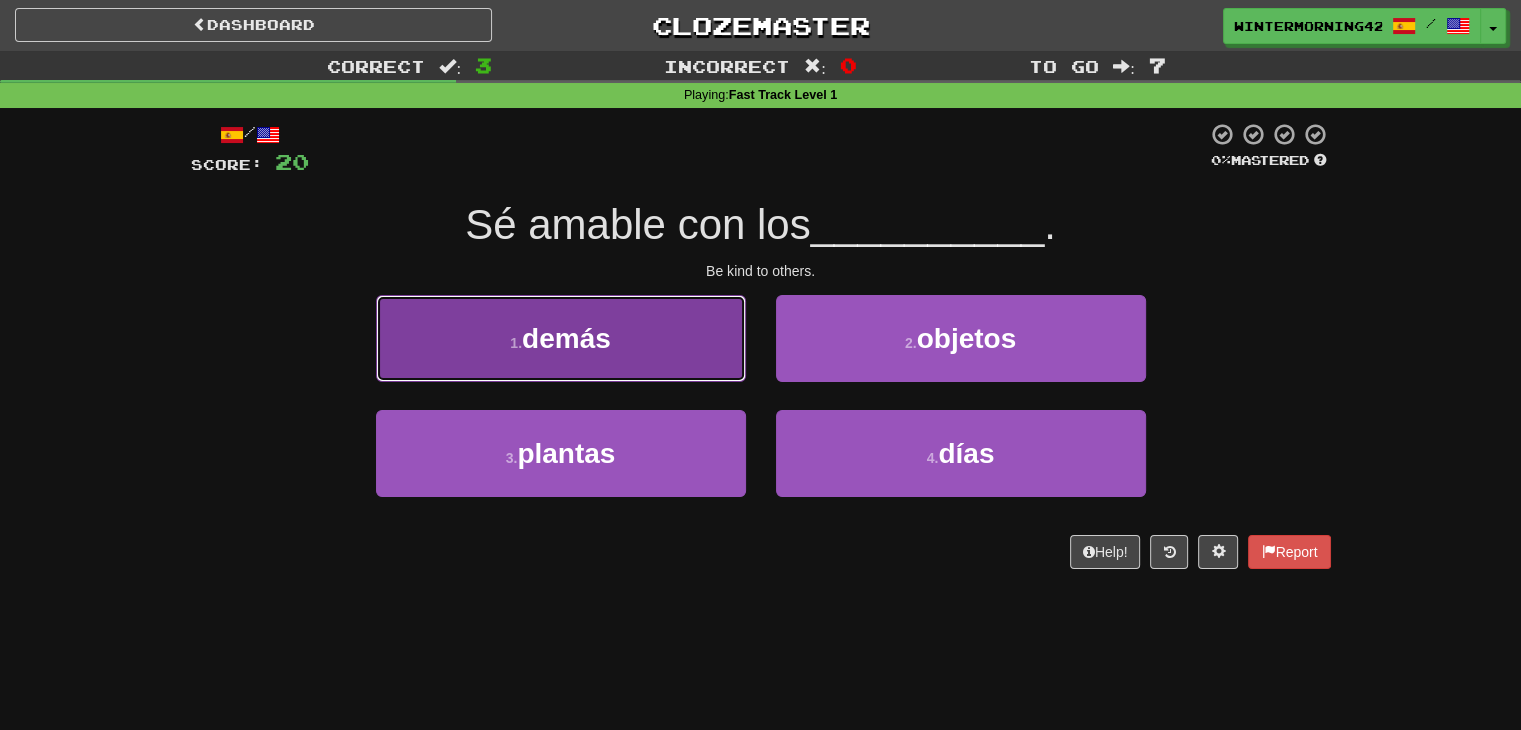 click on "1 .  demás" at bounding box center (561, 338) 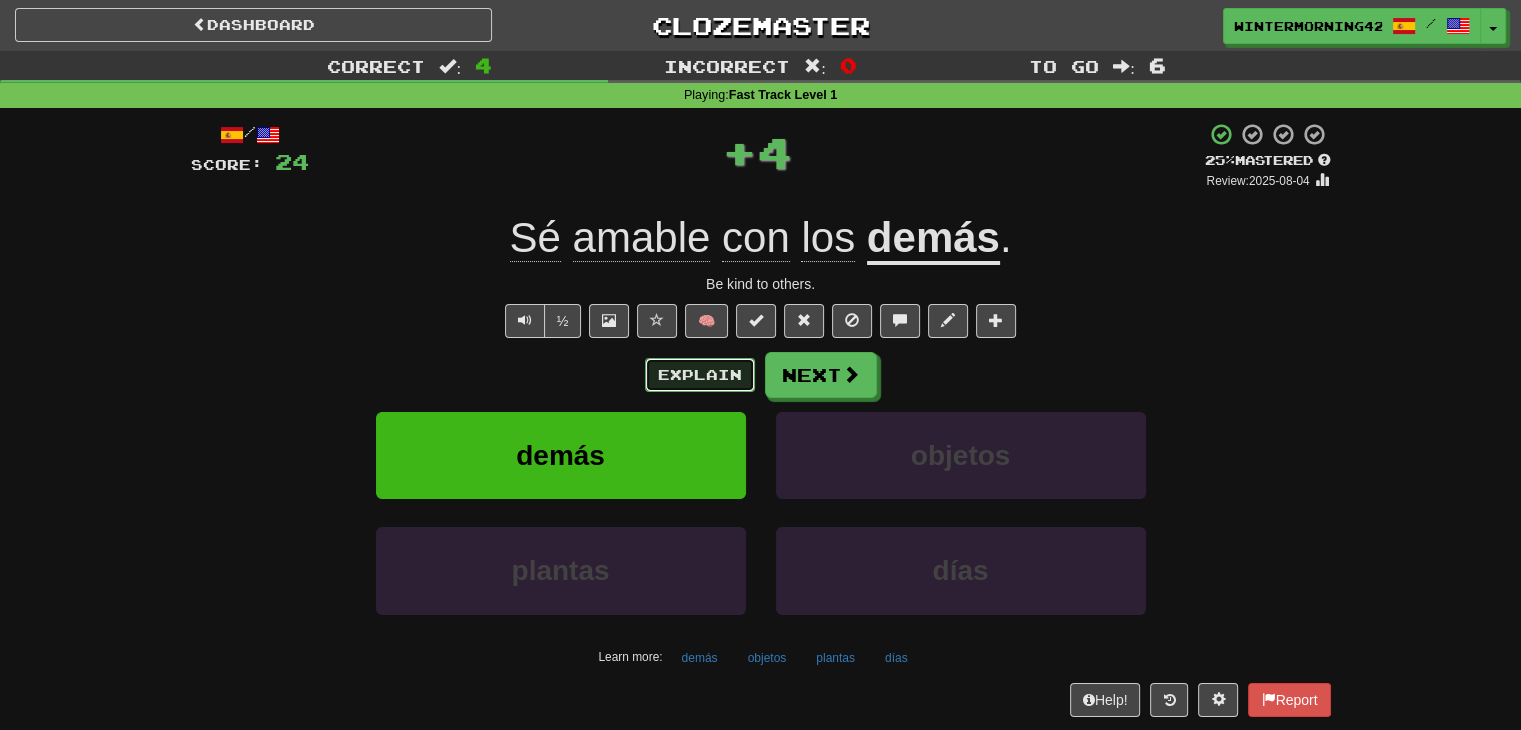 click on "Explain" at bounding box center (700, 375) 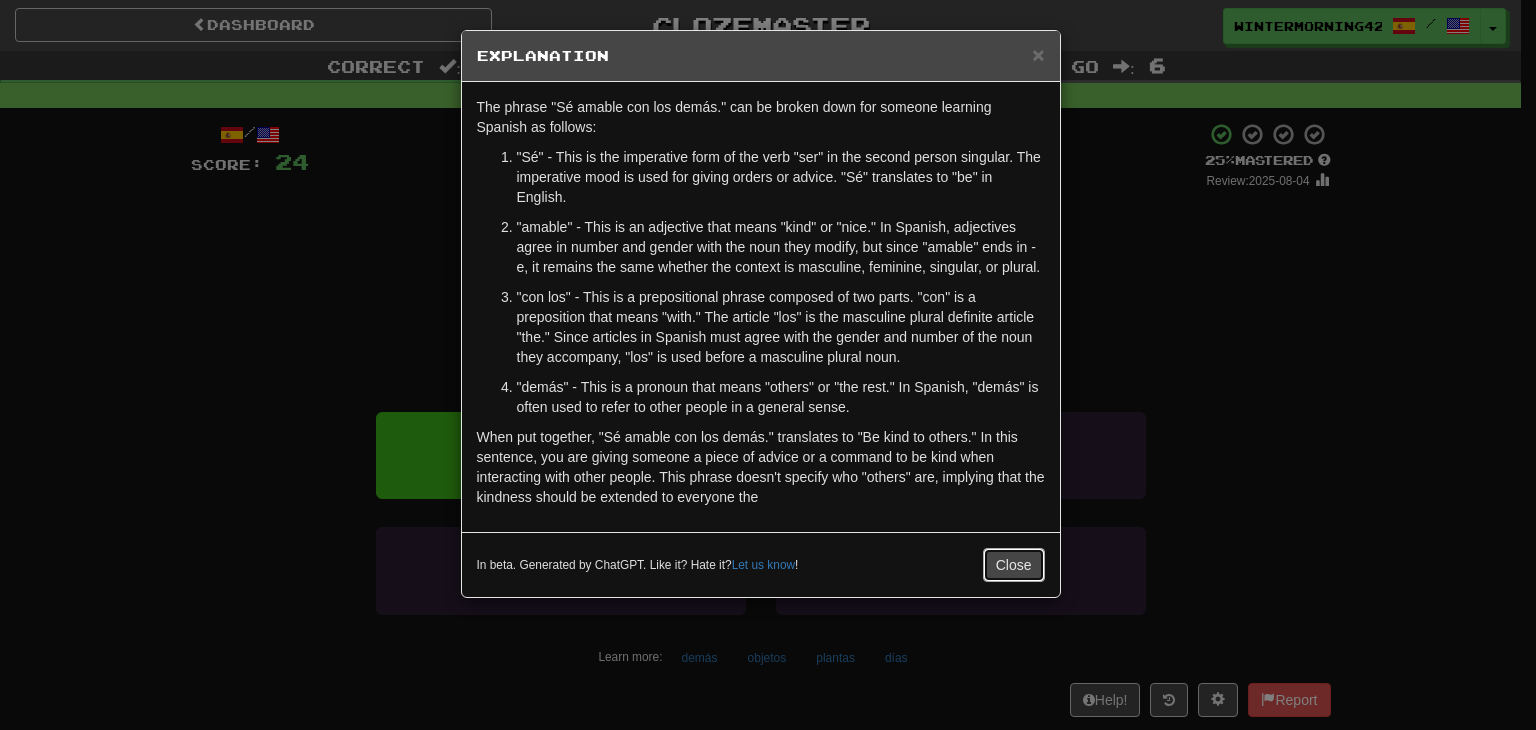 click on "Close" at bounding box center (1014, 565) 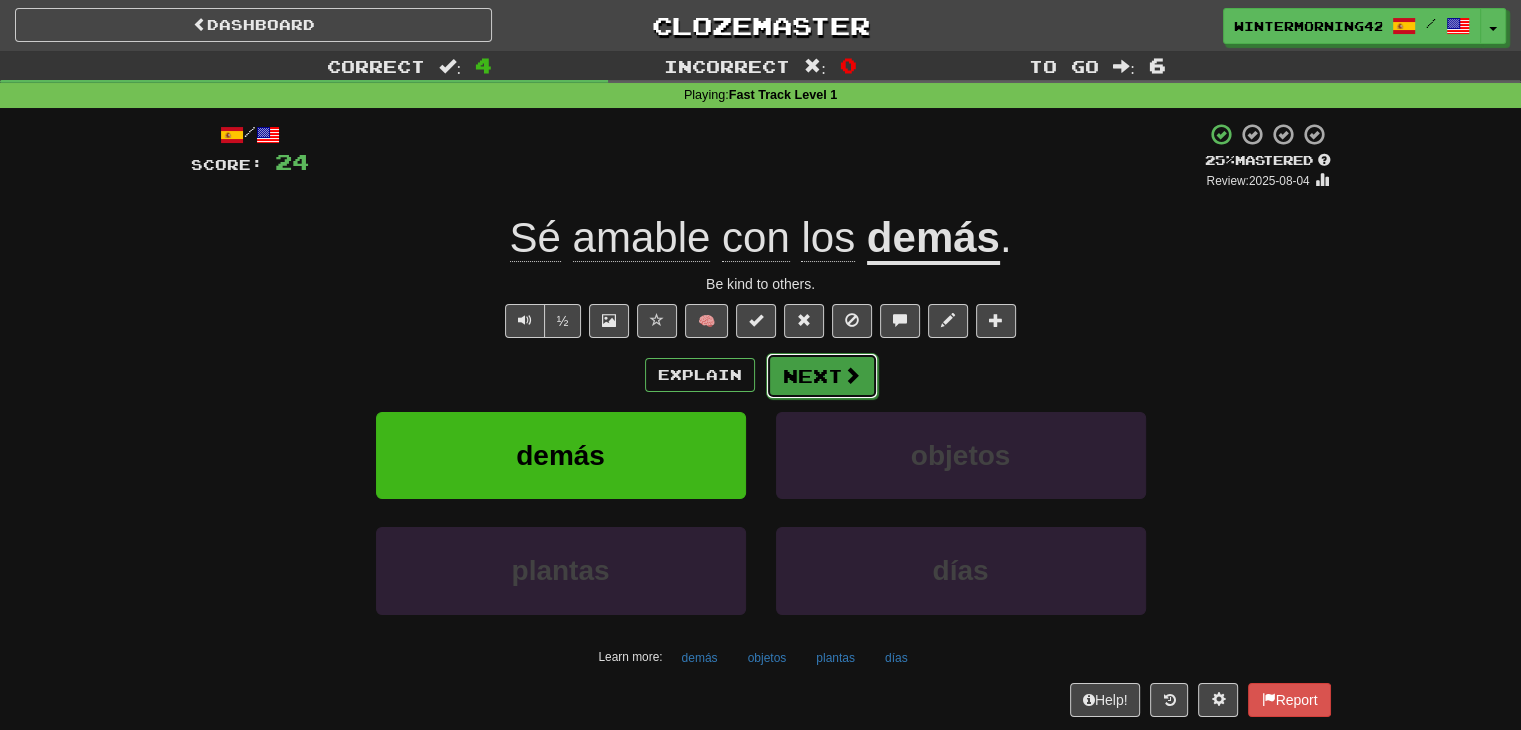 click on "Next" at bounding box center [822, 376] 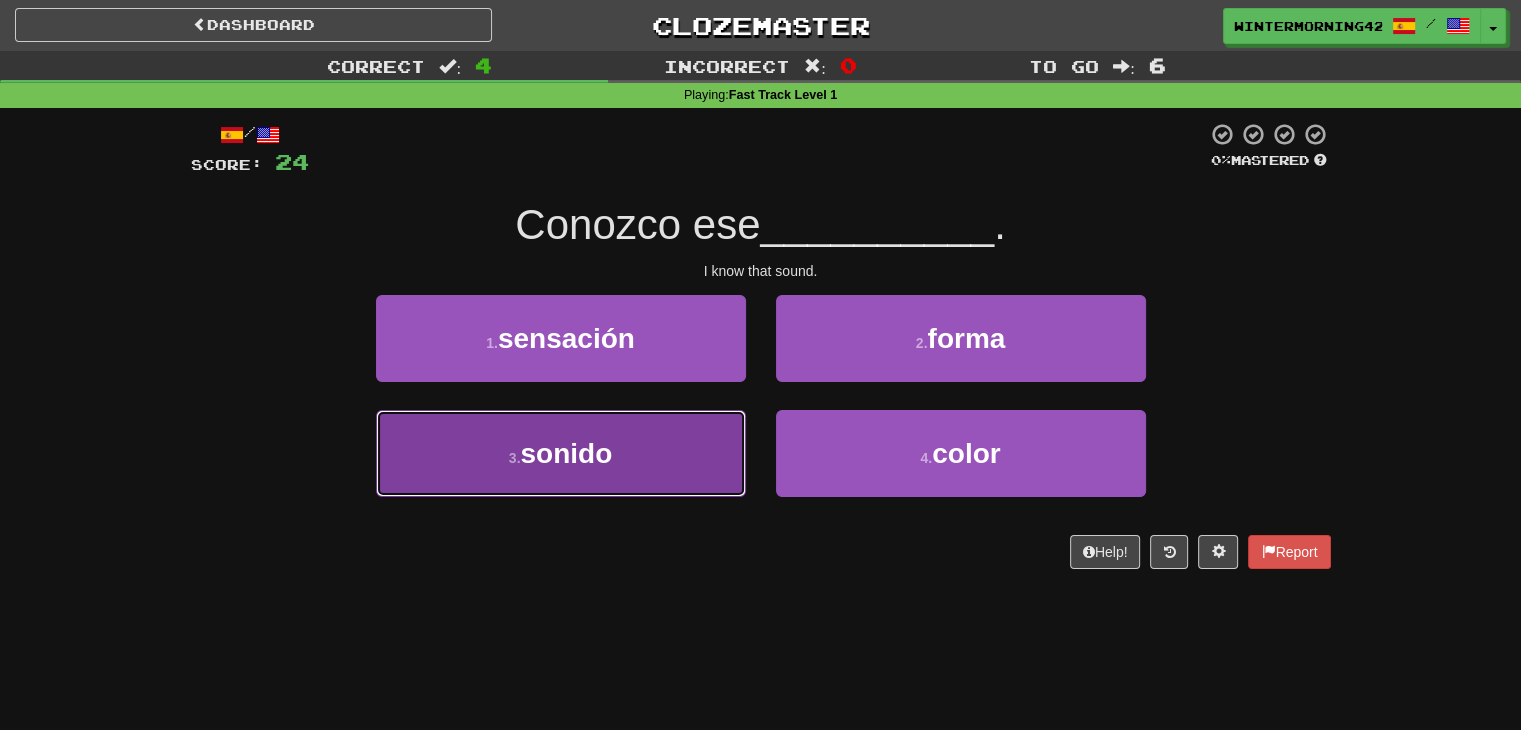 click on "3 .  sonido" at bounding box center (561, 453) 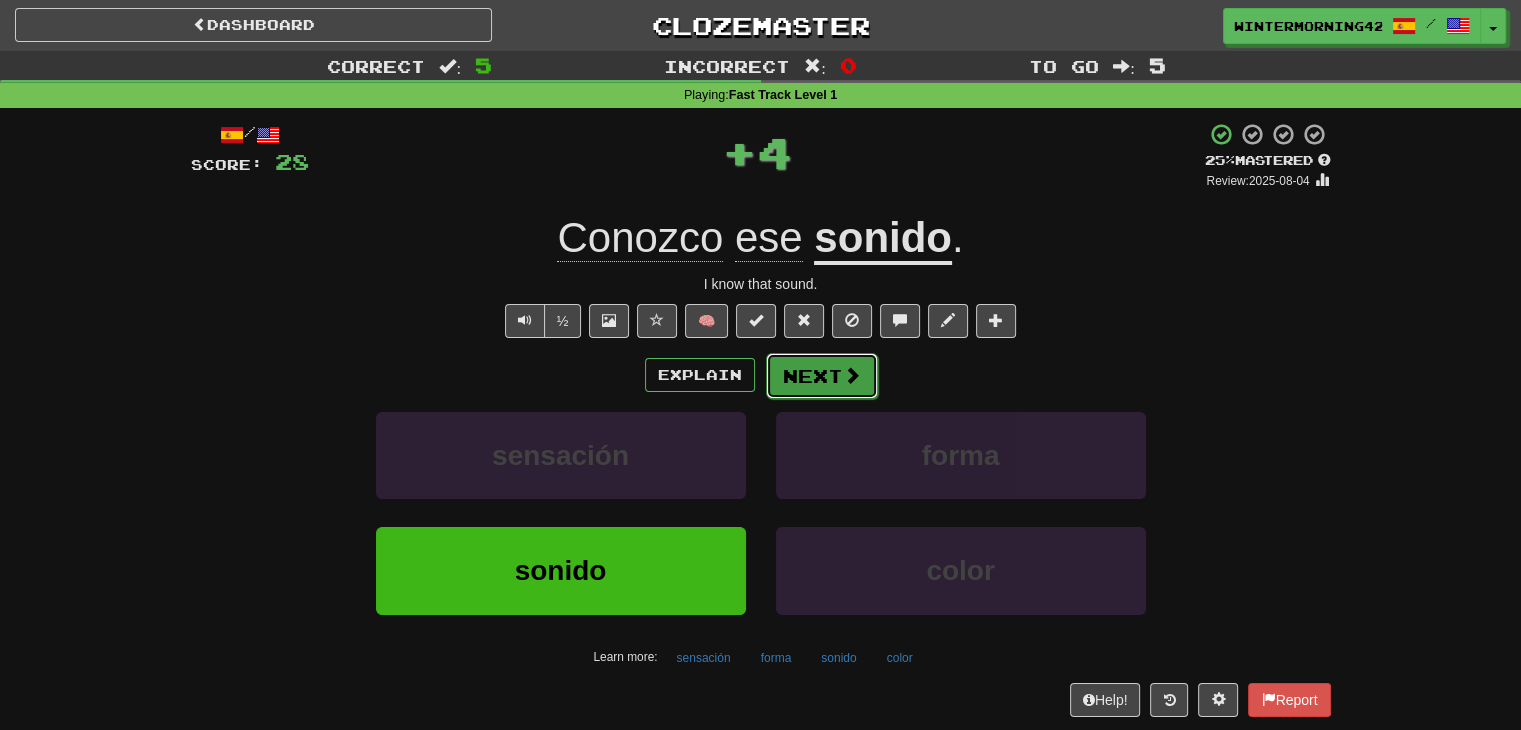 click on "Next" at bounding box center [822, 376] 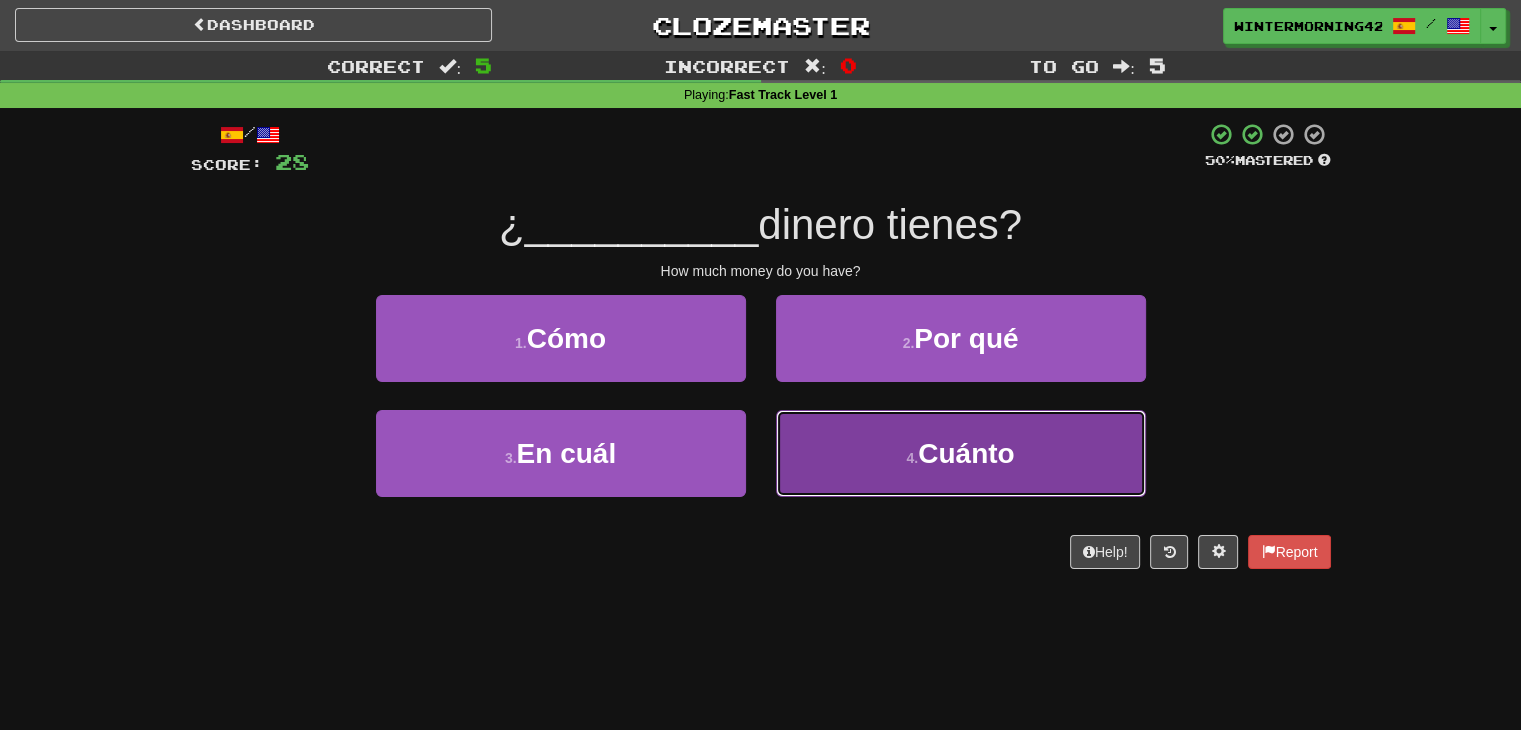 click on "4 .  Cuánto" at bounding box center [961, 453] 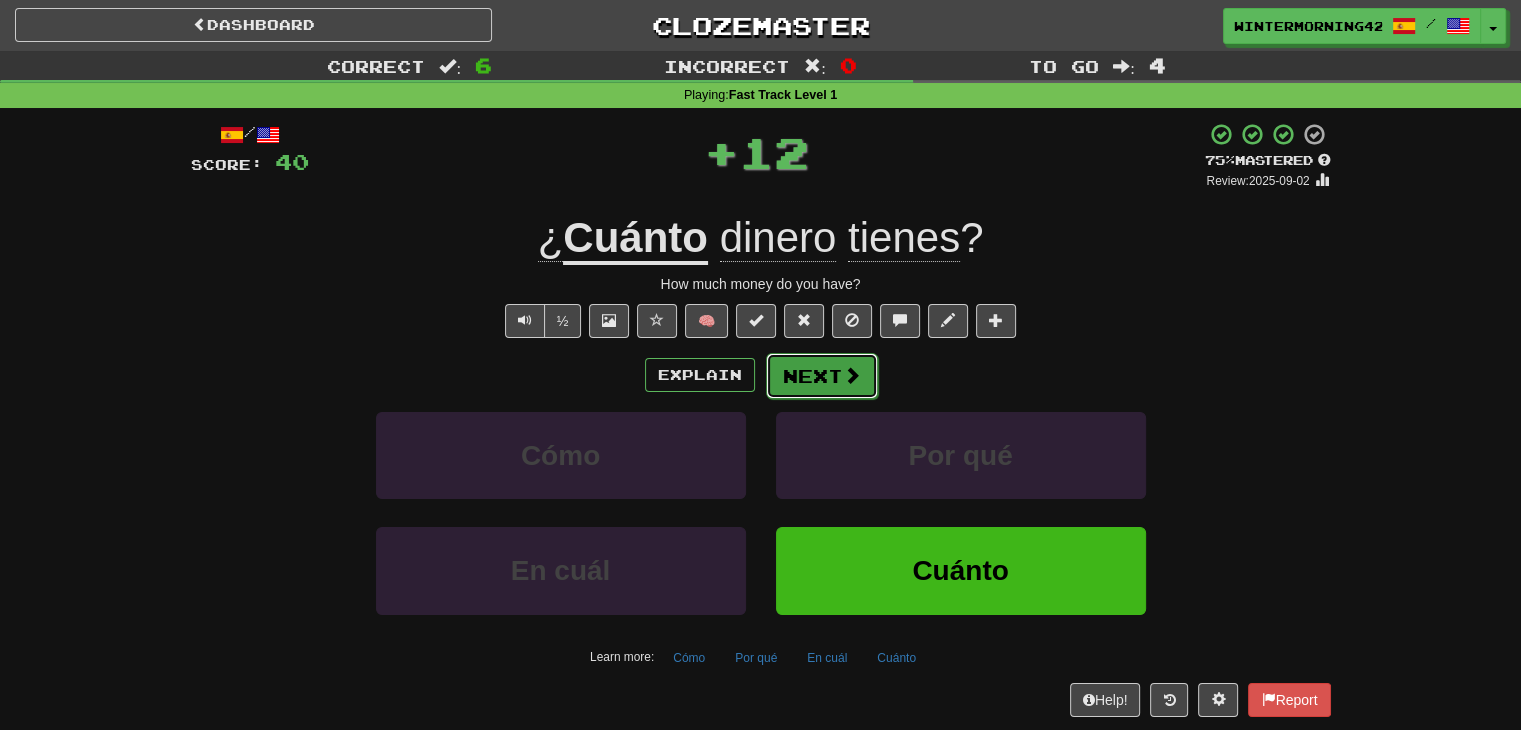 click on "Next" at bounding box center (822, 376) 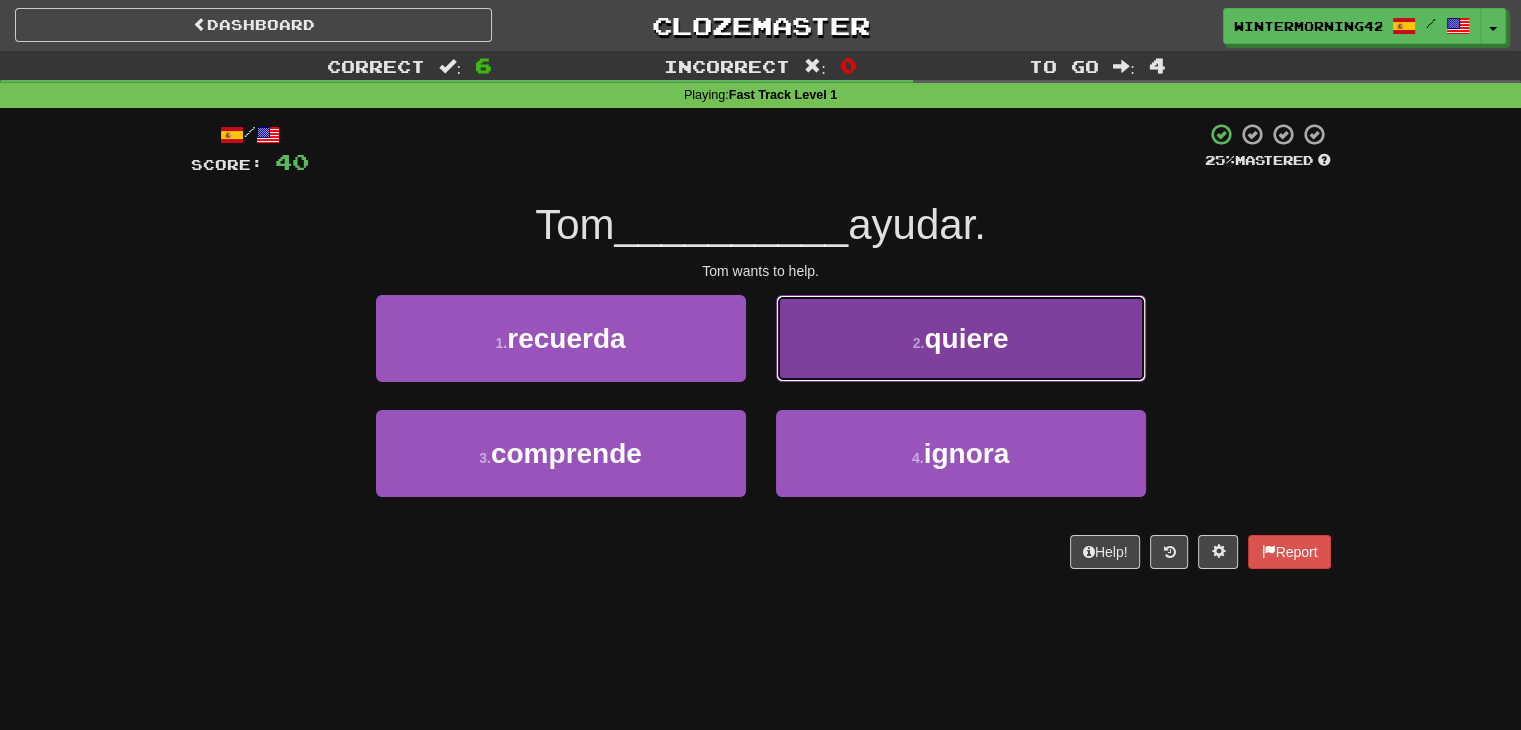 click on "2 .  quiere" at bounding box center [961, 338] 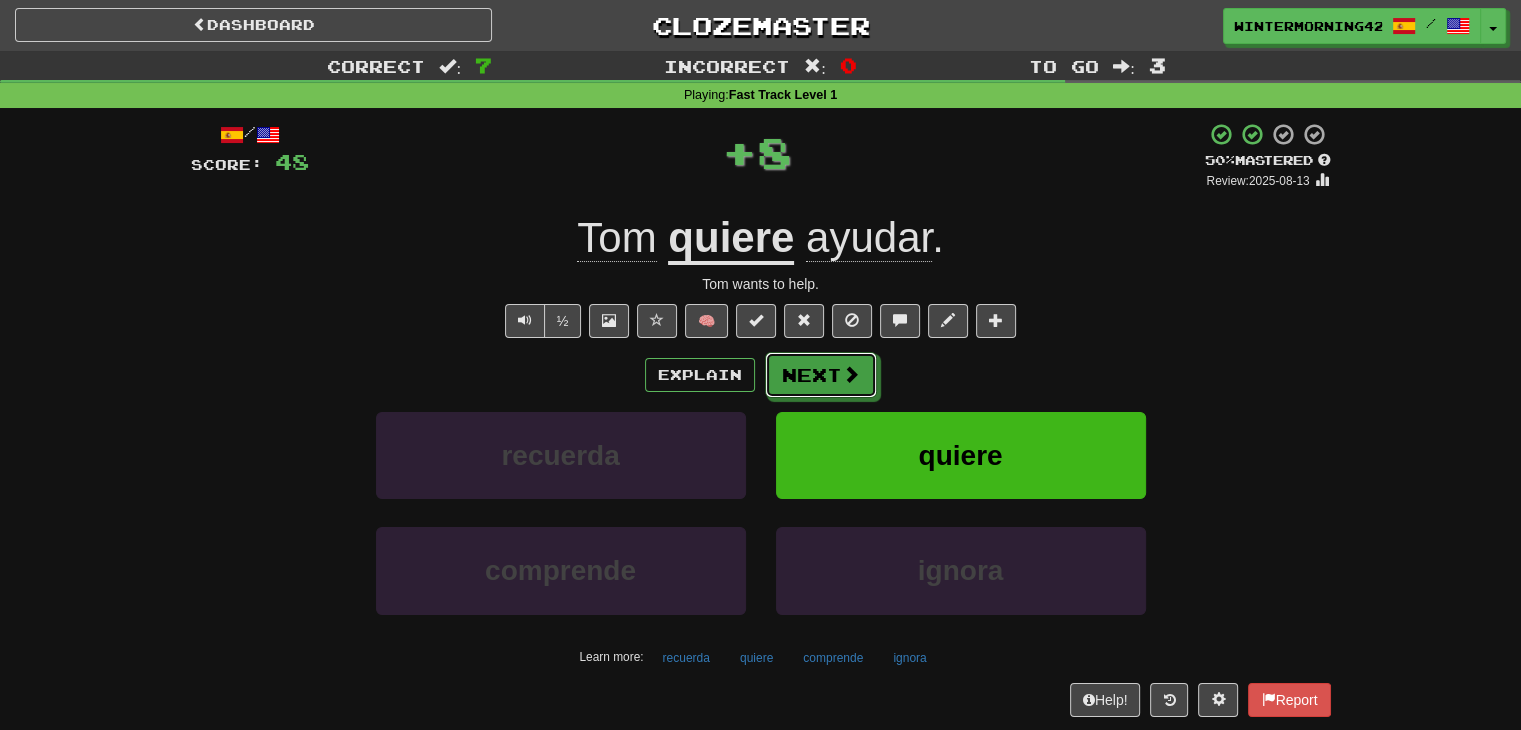 click on "Next" at bounding box center (821, 375) 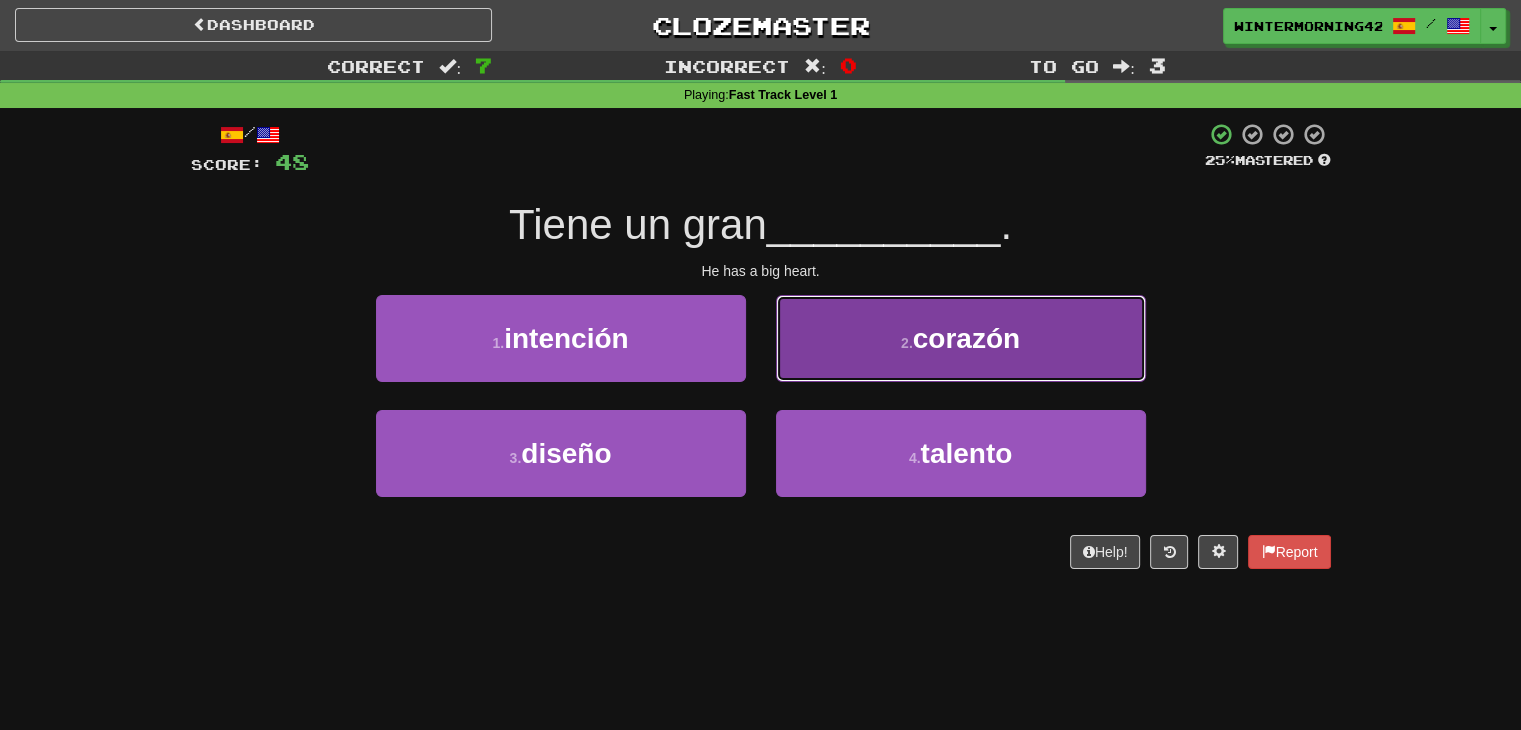 click on "2 .  corazón" at bounding box center [961, 338] 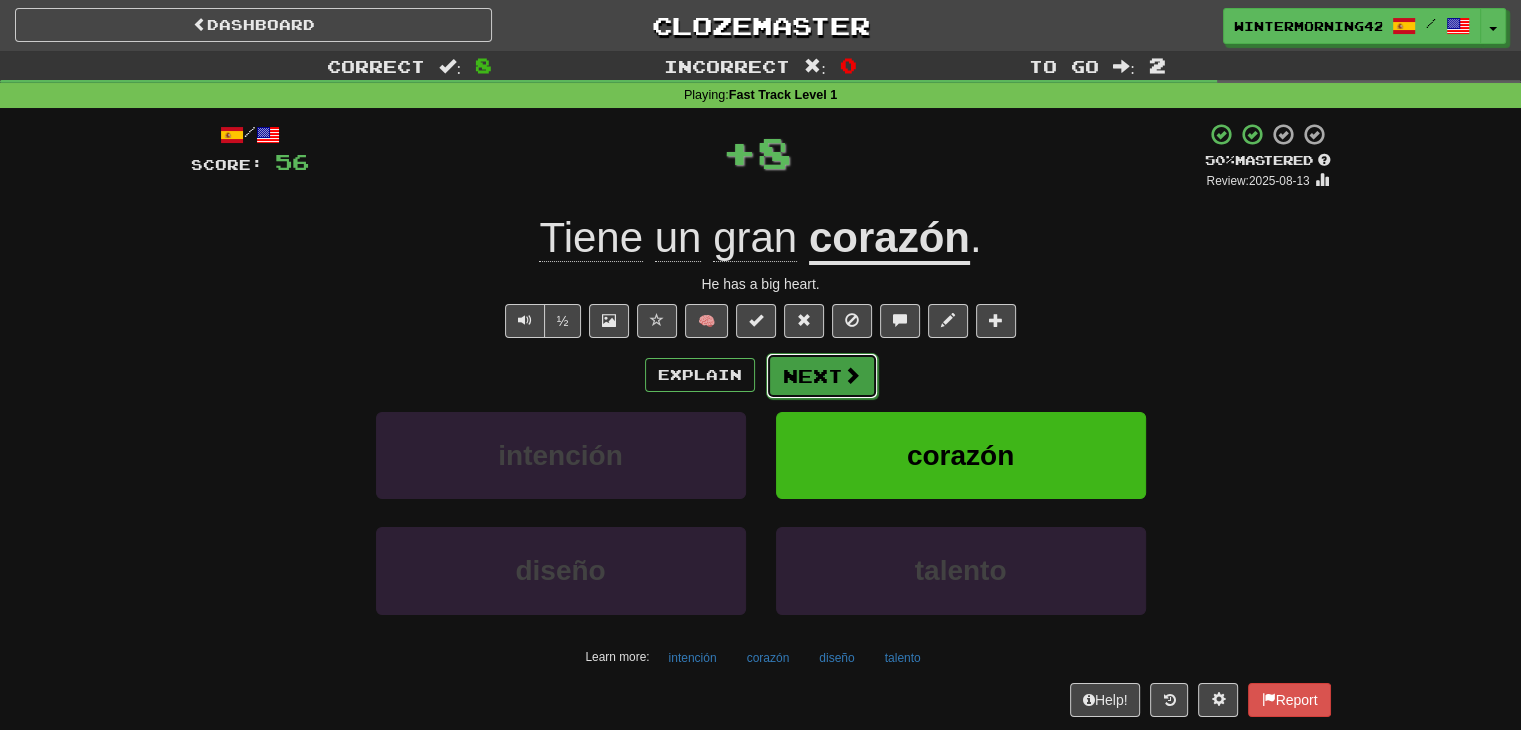 click at bounding box center (852, 375) 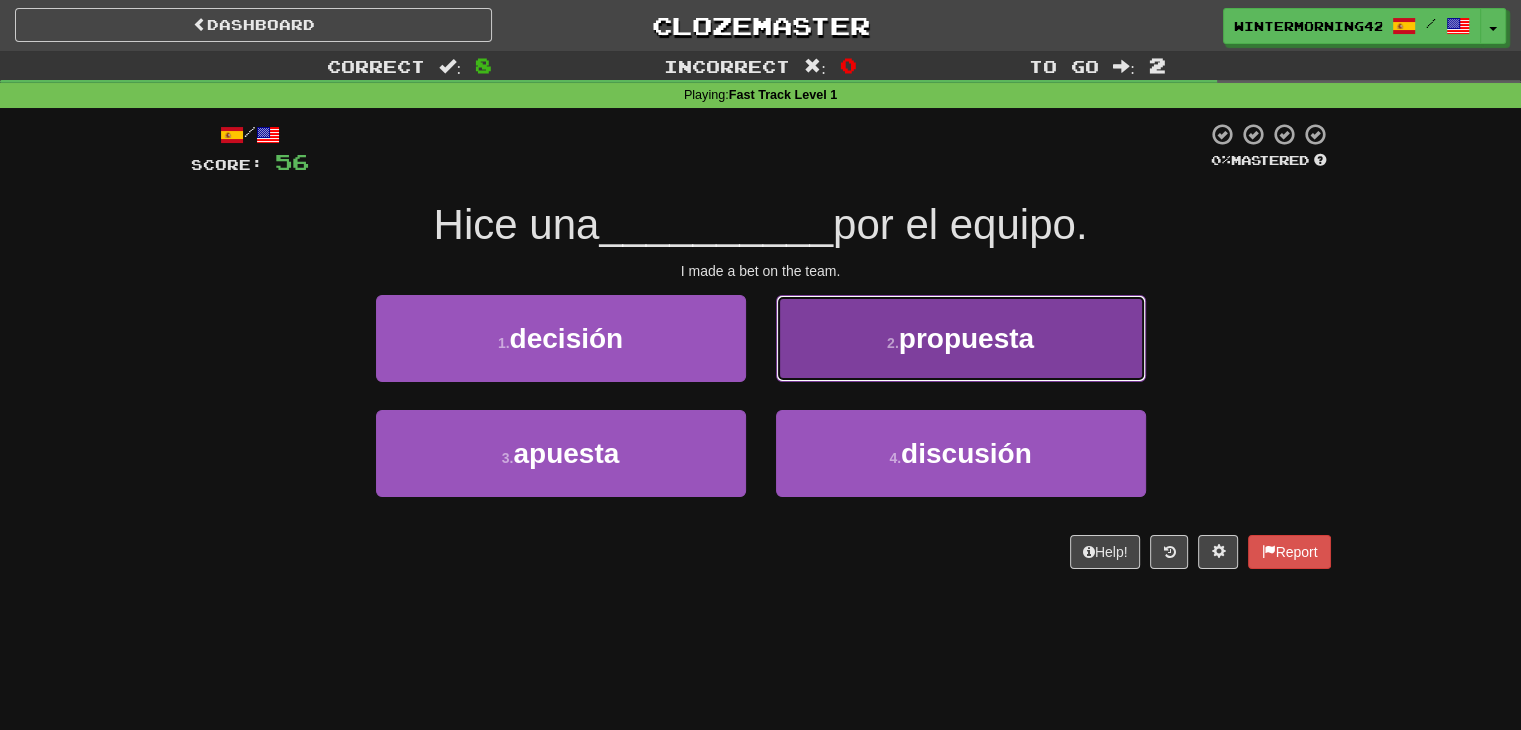 click on "2 .  propuesta" at bounding box center [961, 338] 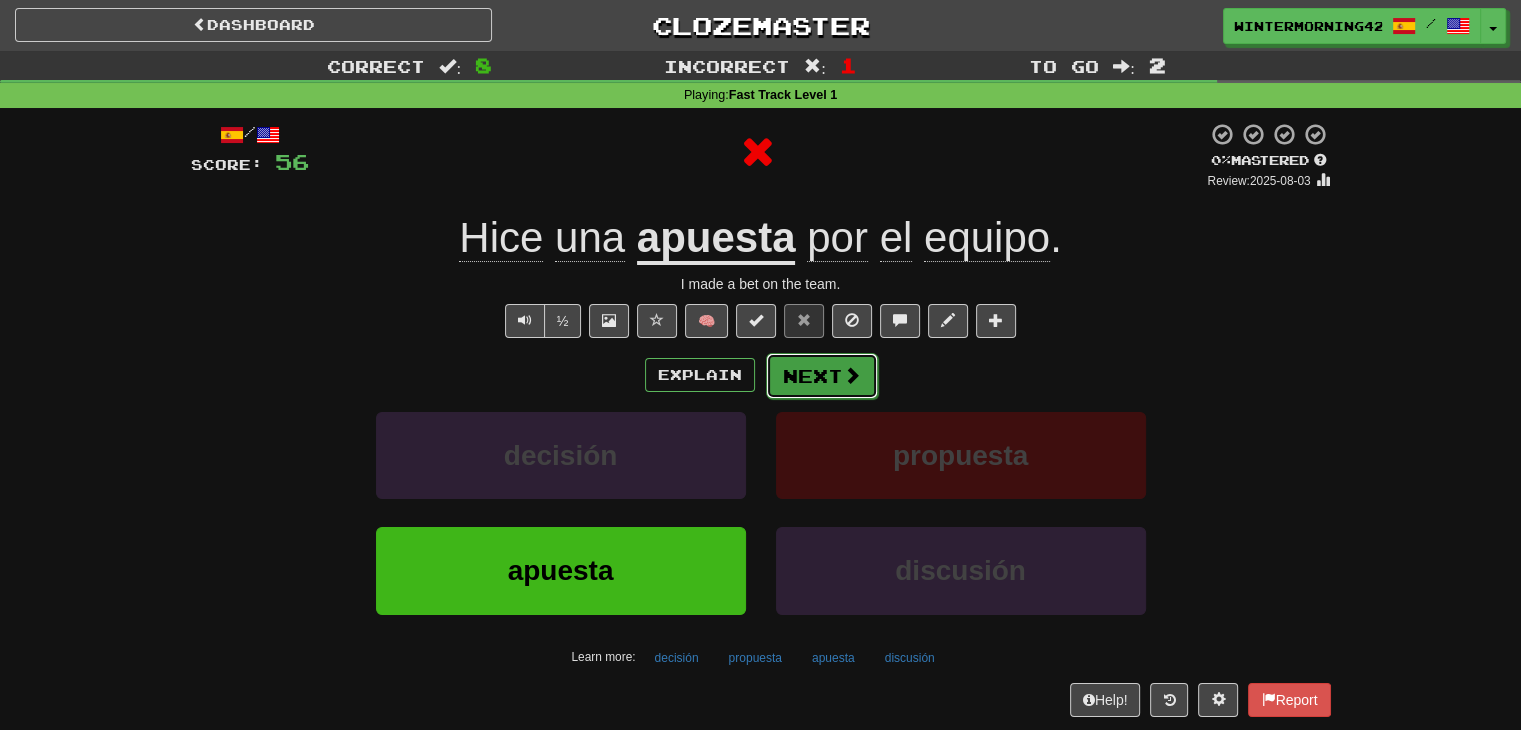 click on "Next" at bounding box center (822, 376) 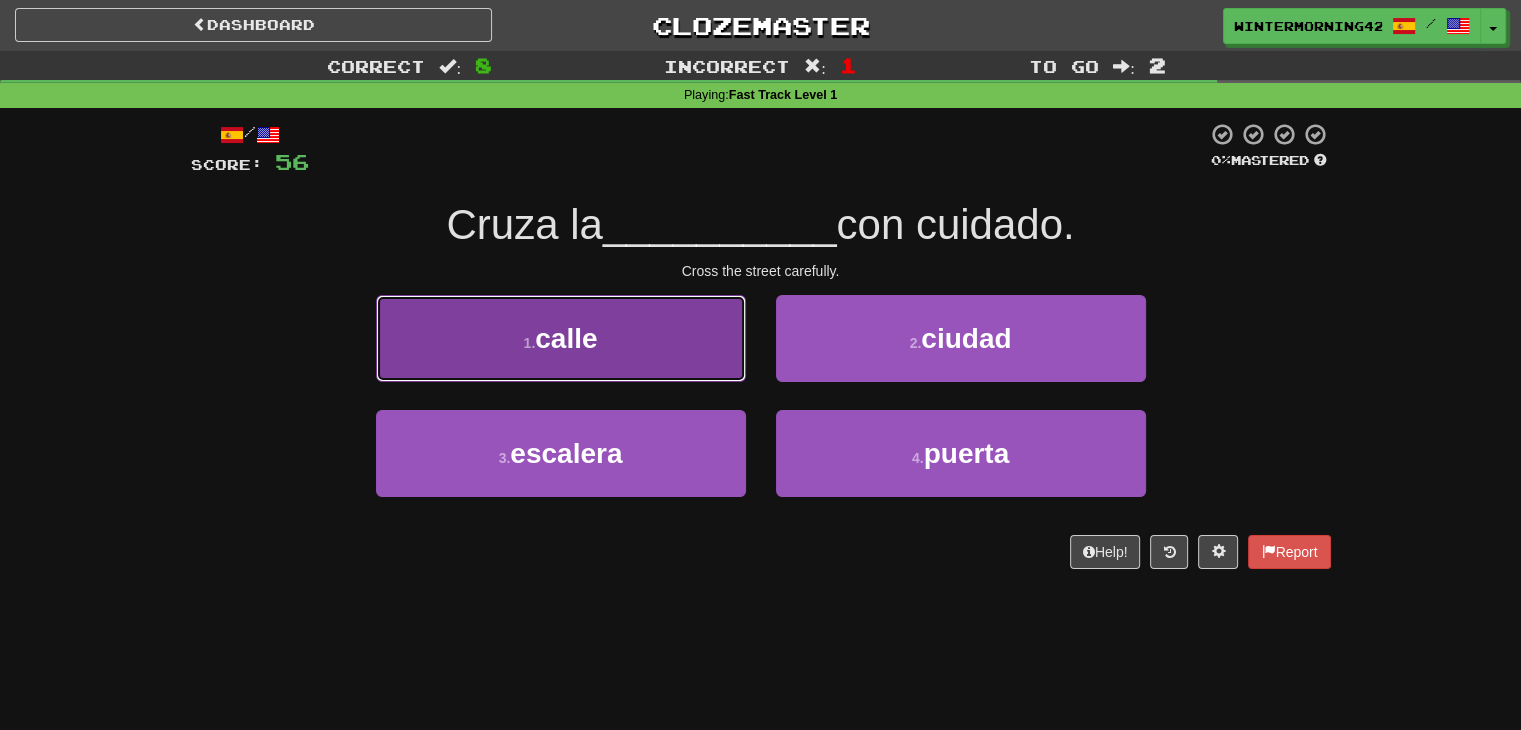 click on "1 .  calle" at bounding box center (561, 338) 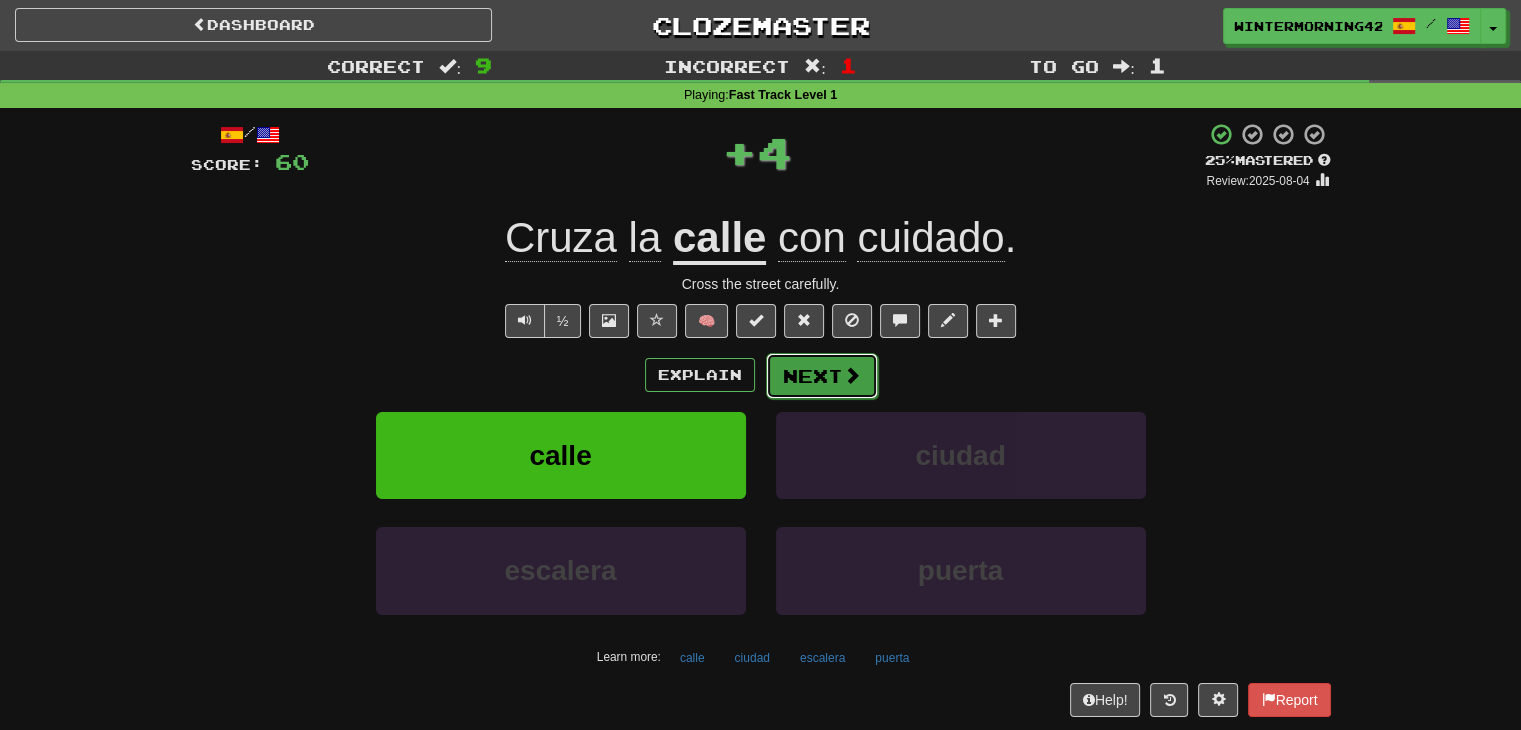 click on "Next" at bounding box center (822, 376) 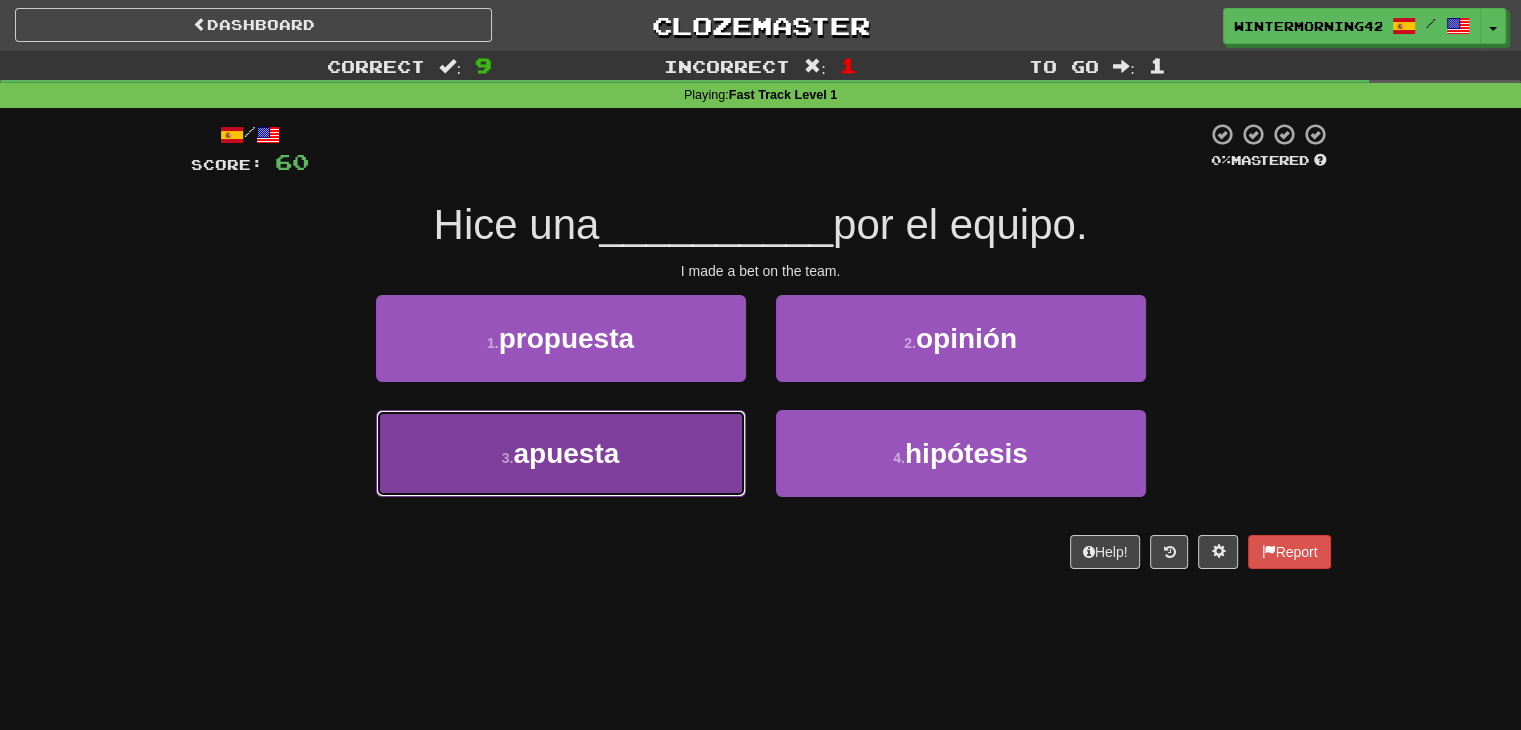 click on "3 .  apuesta" at bounding box center [561, 453] 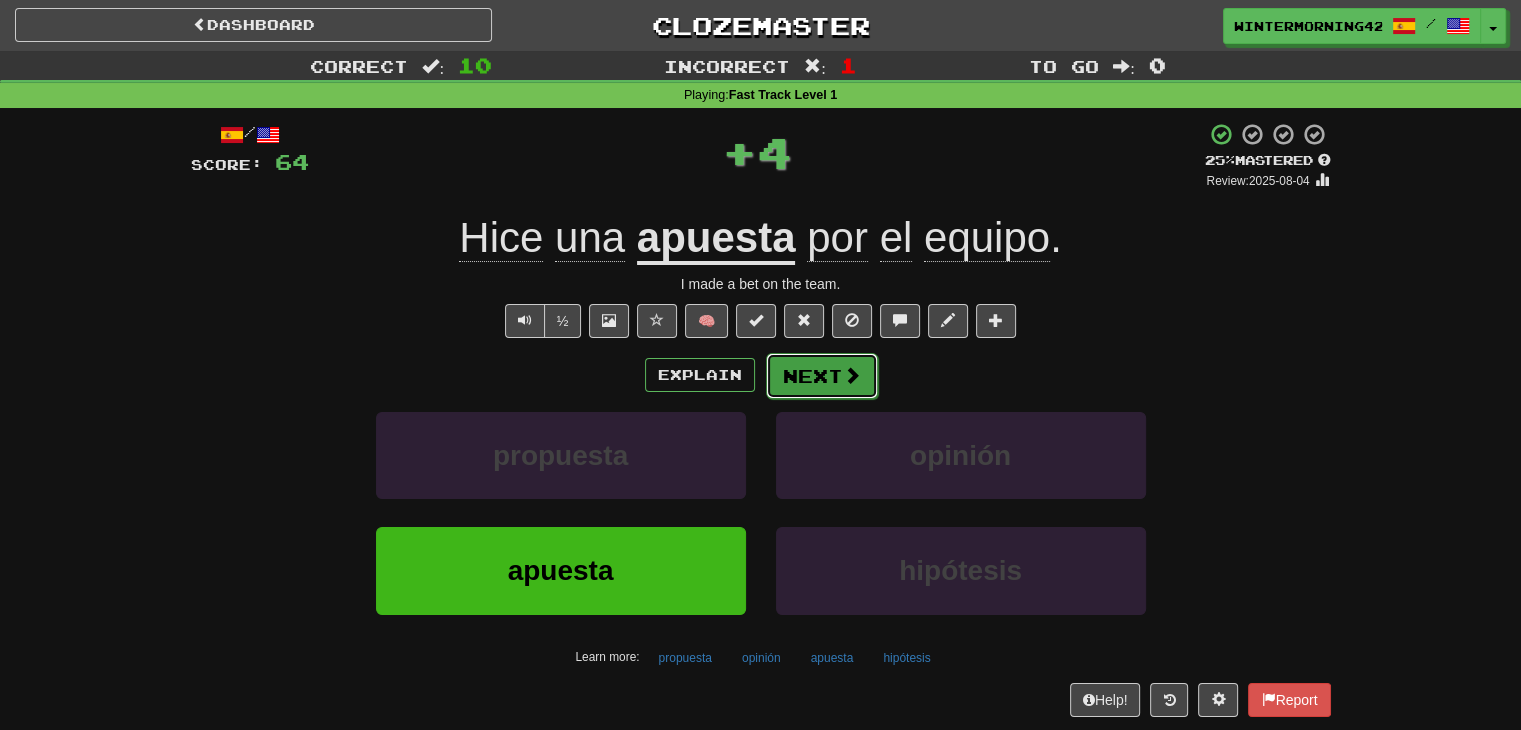 click on "Next" at bounding box center (822, 376) 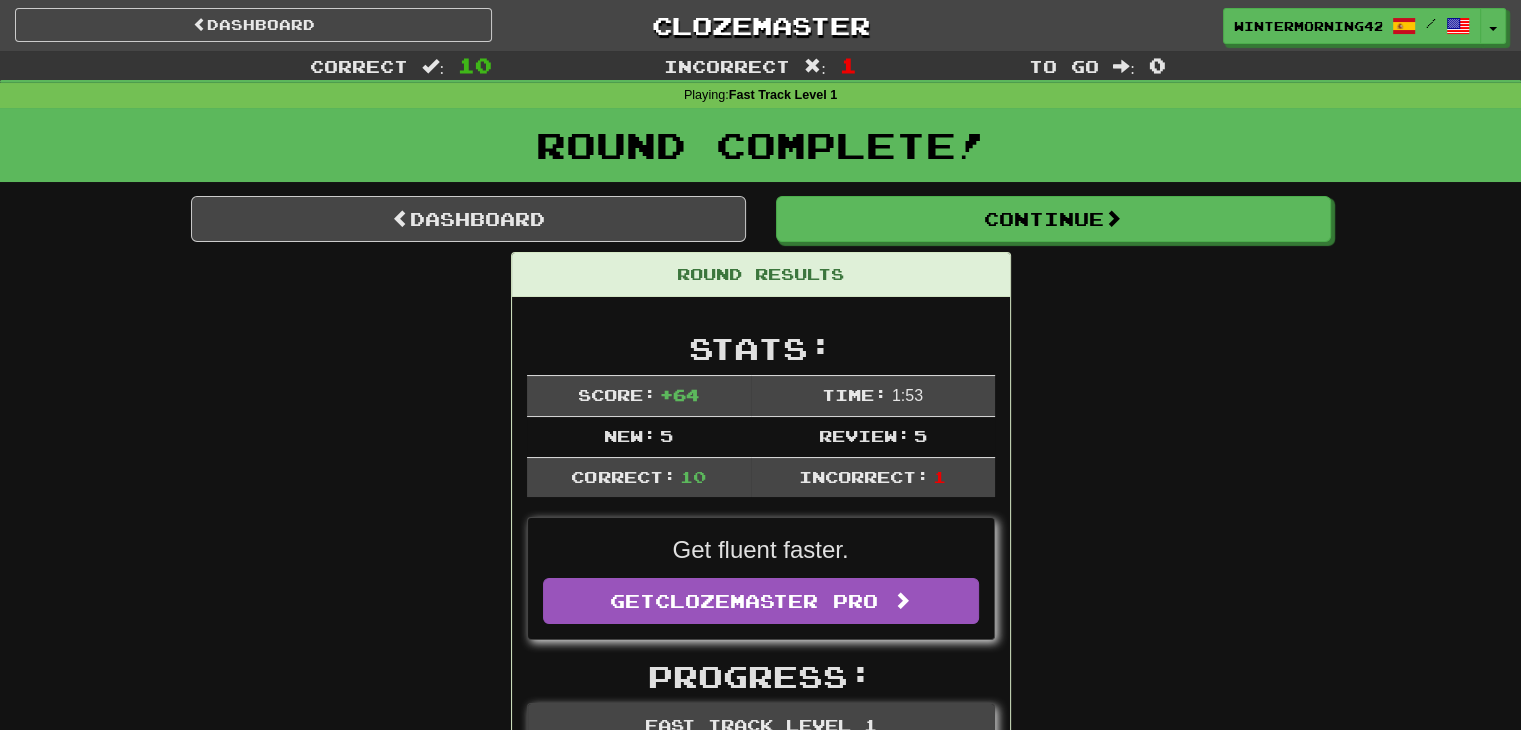 click on "Continue" at bounding box center (1053, 219) 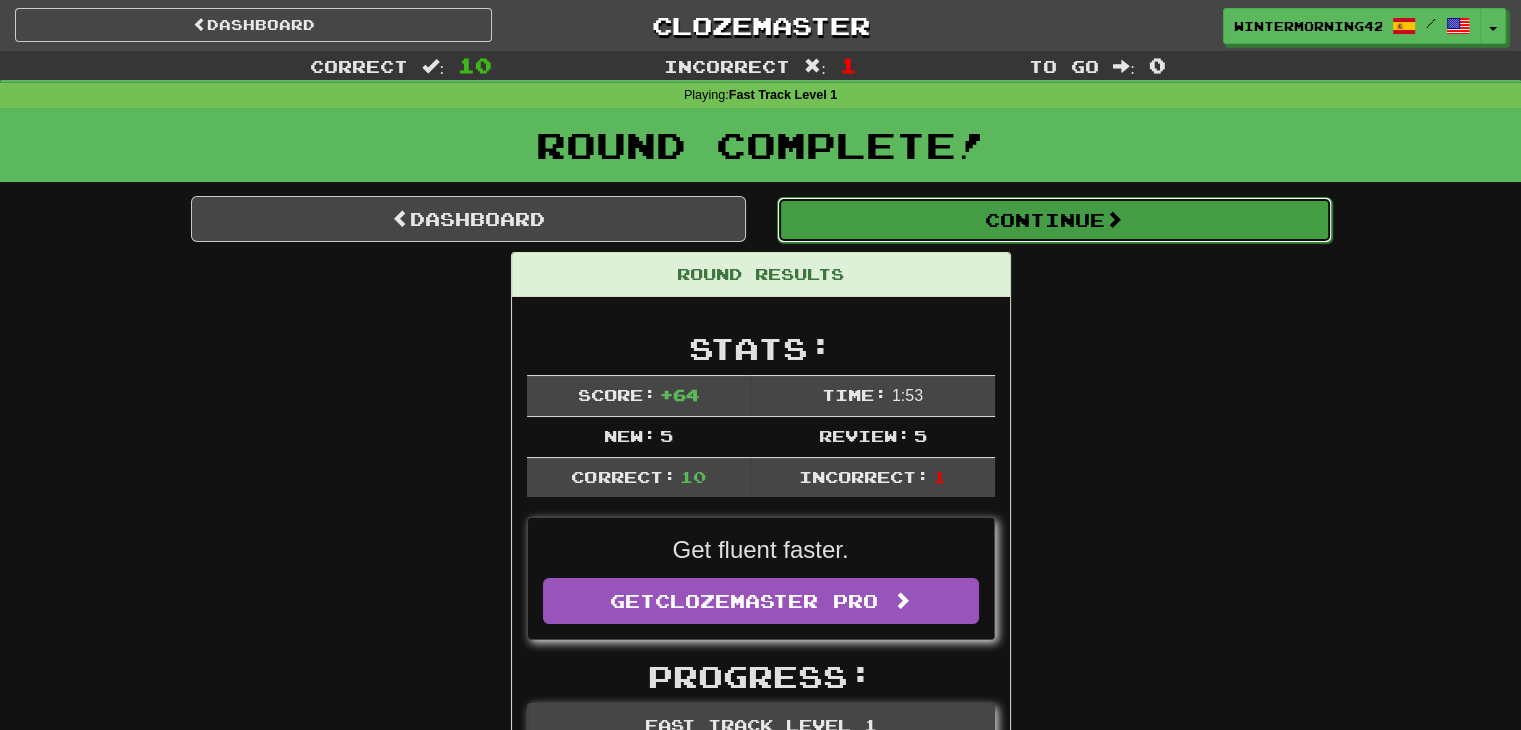 click on "Continue" at bounding box center (1054, 220) 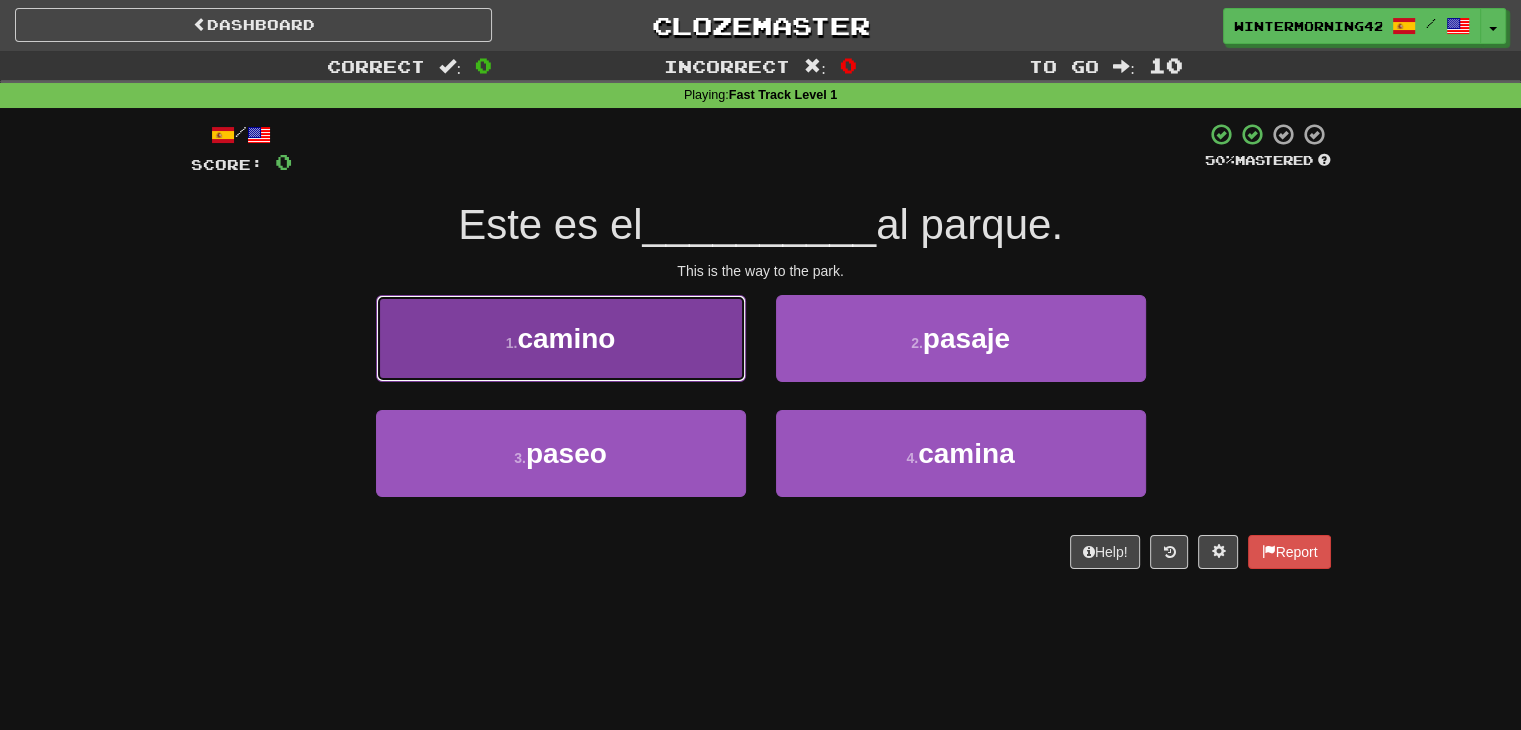 click on "1 .  camino" at bounding box center (561, 338) 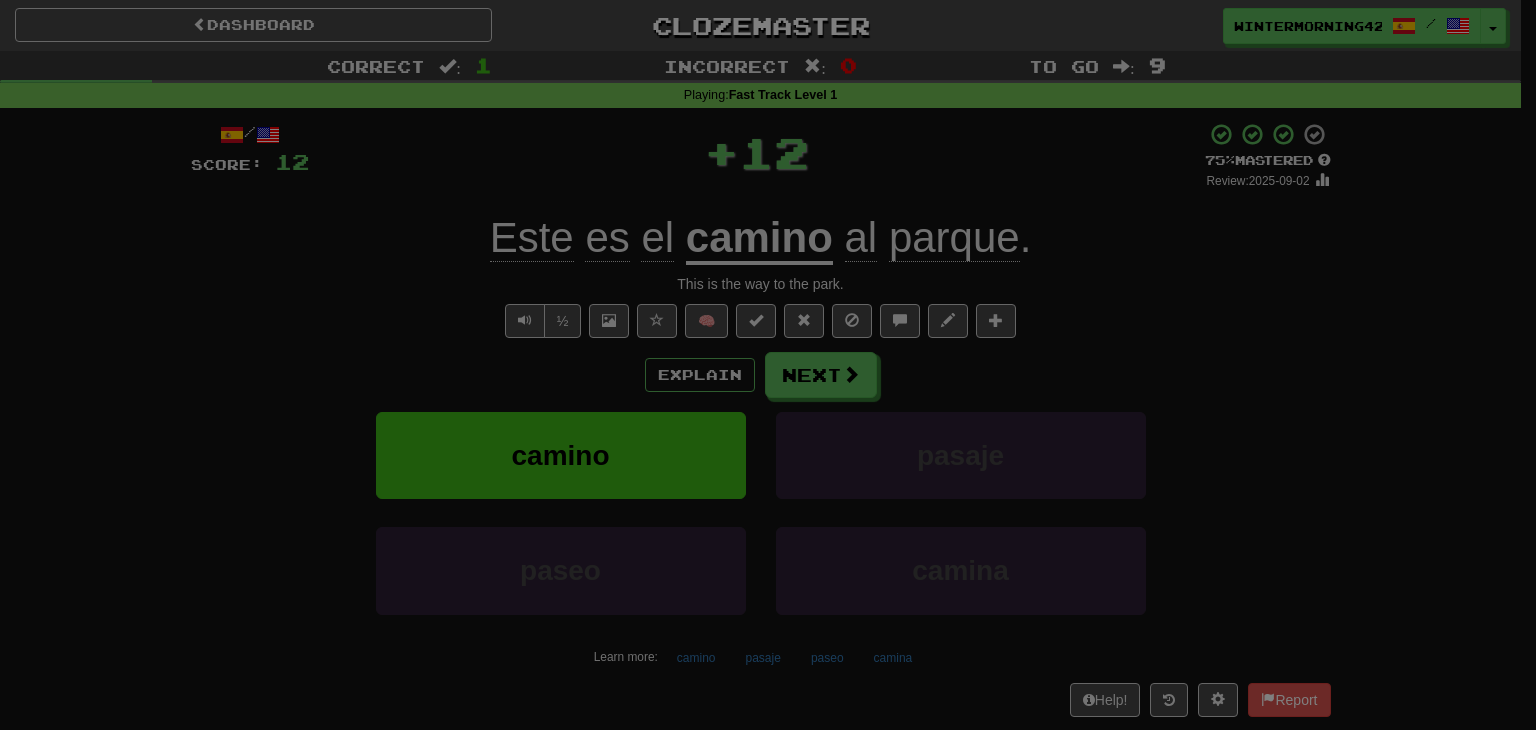 click on "/  Level: 19 +1 Tell the world!  Share Tweet  Post" at bounding box center (0, 0) 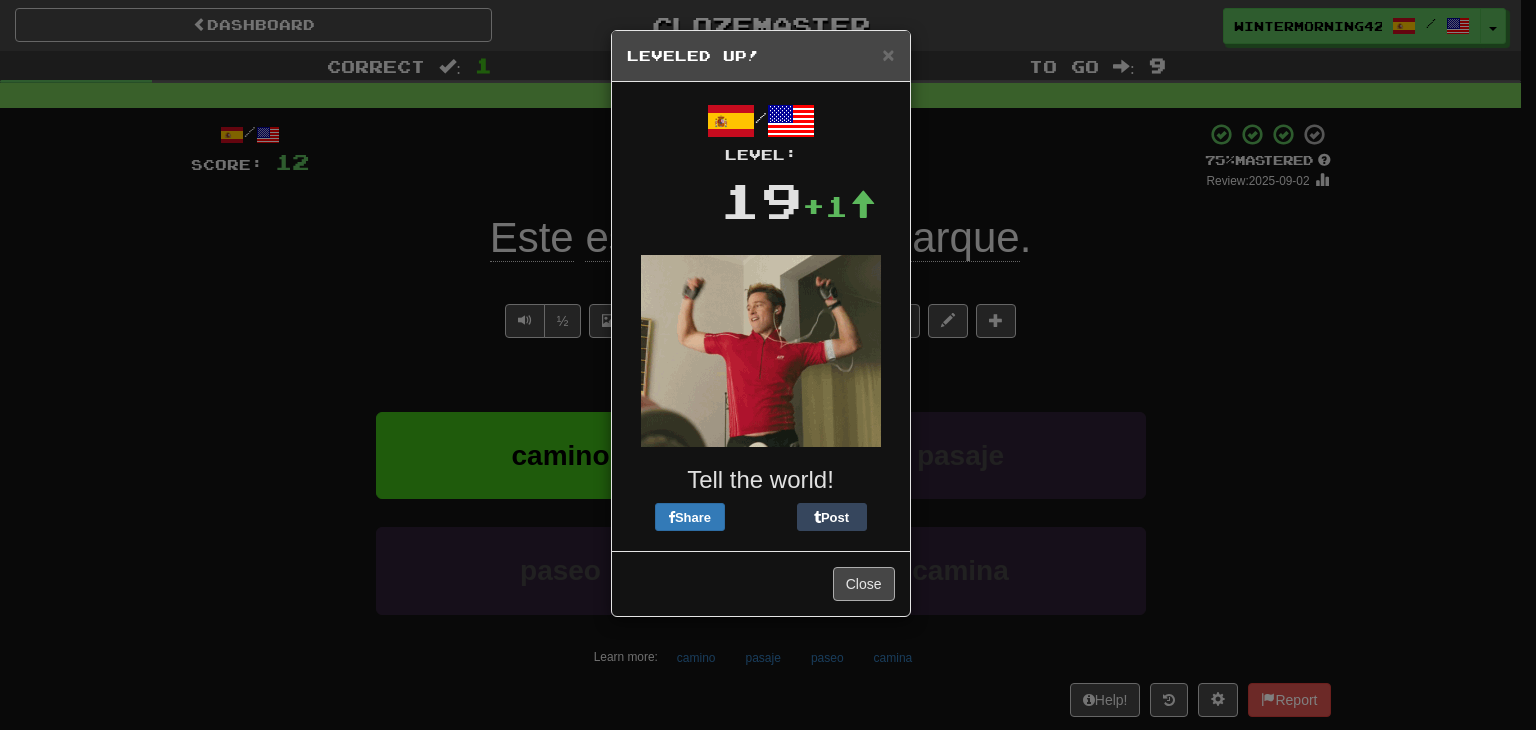 click on "Close" at bounding box center (761, 583) 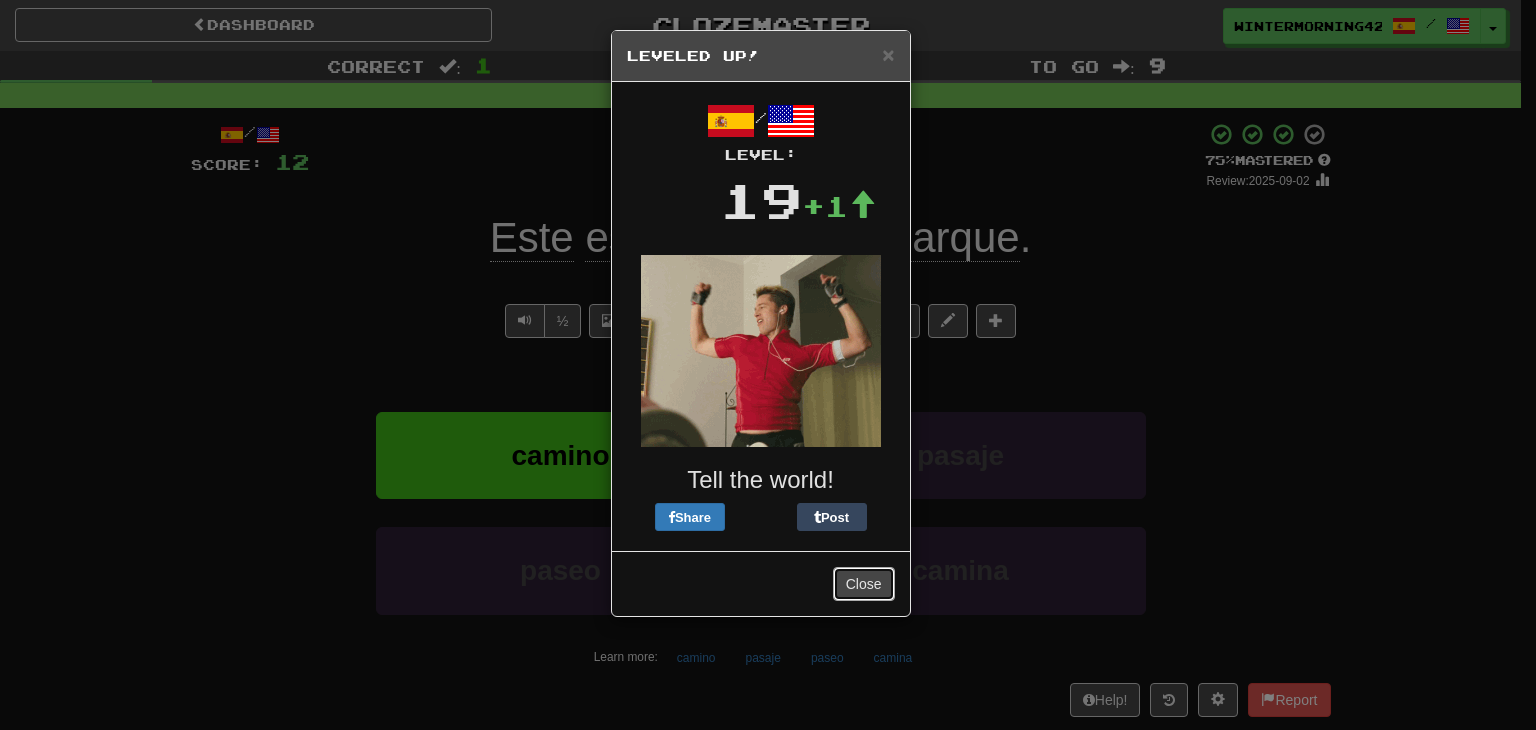 click on "Close" at bounding box center [864, 584] 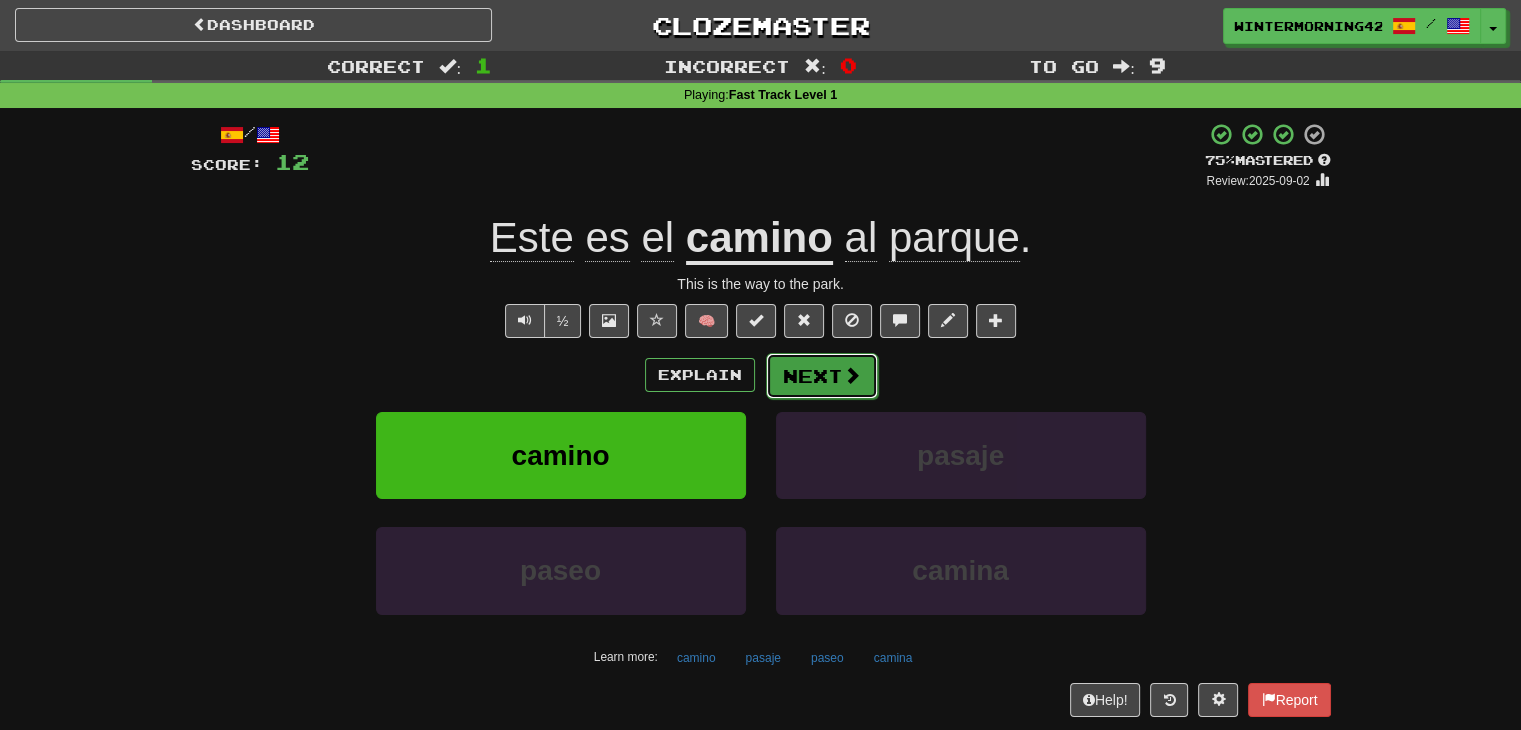 click on "Next" at bounding box center (822, 376) 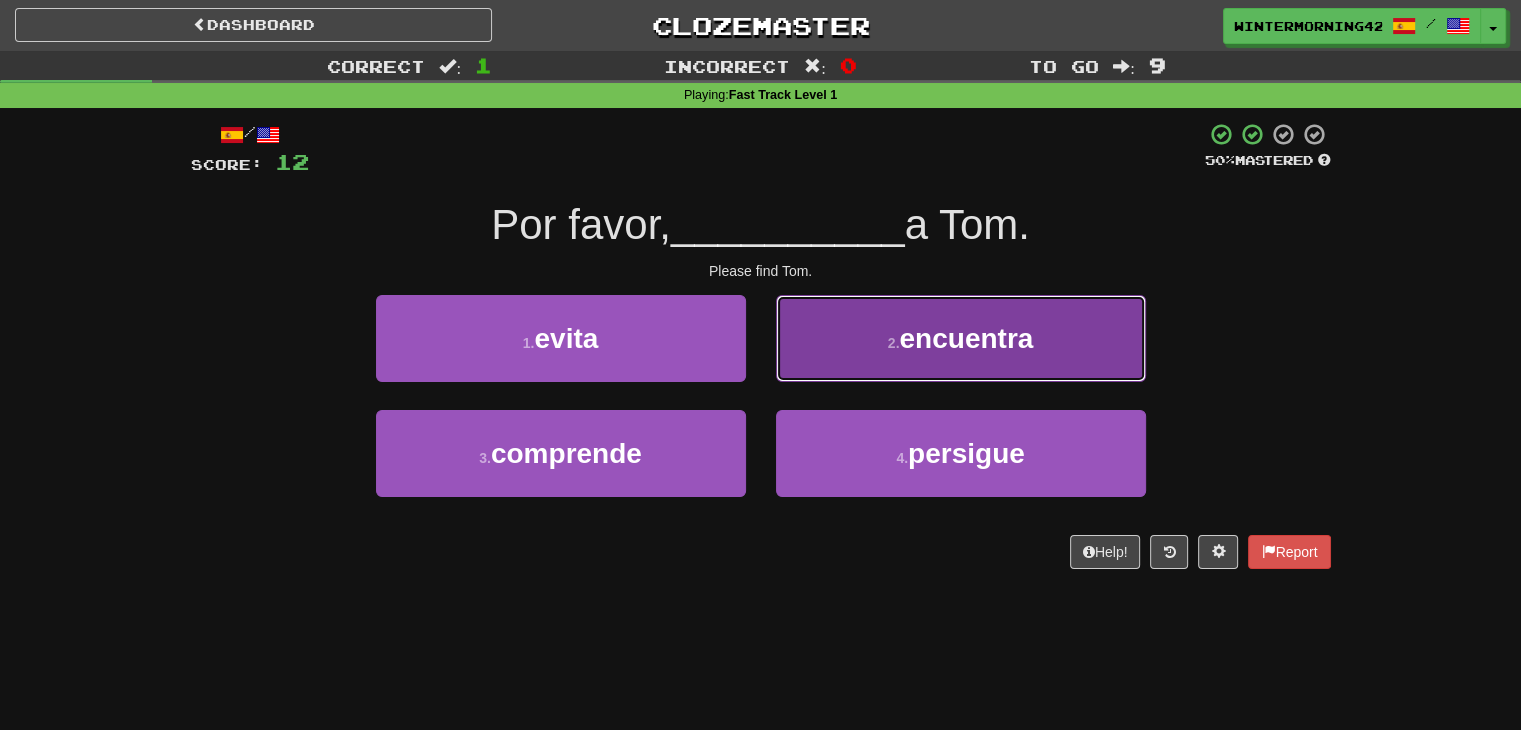 click on "2 .  encuentra" at bounding box center (961, 338) 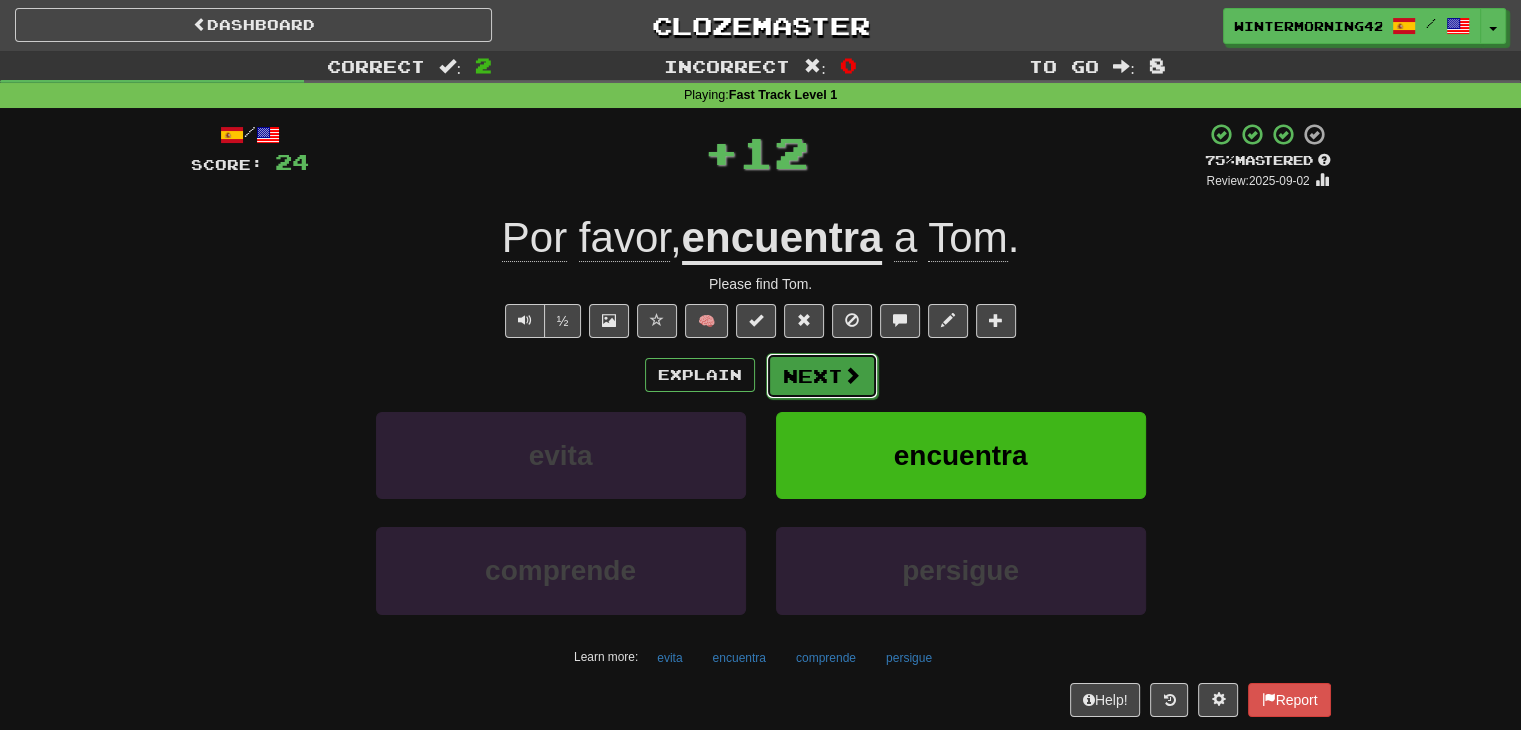 click on "Next" at bounding box center [822, 376] 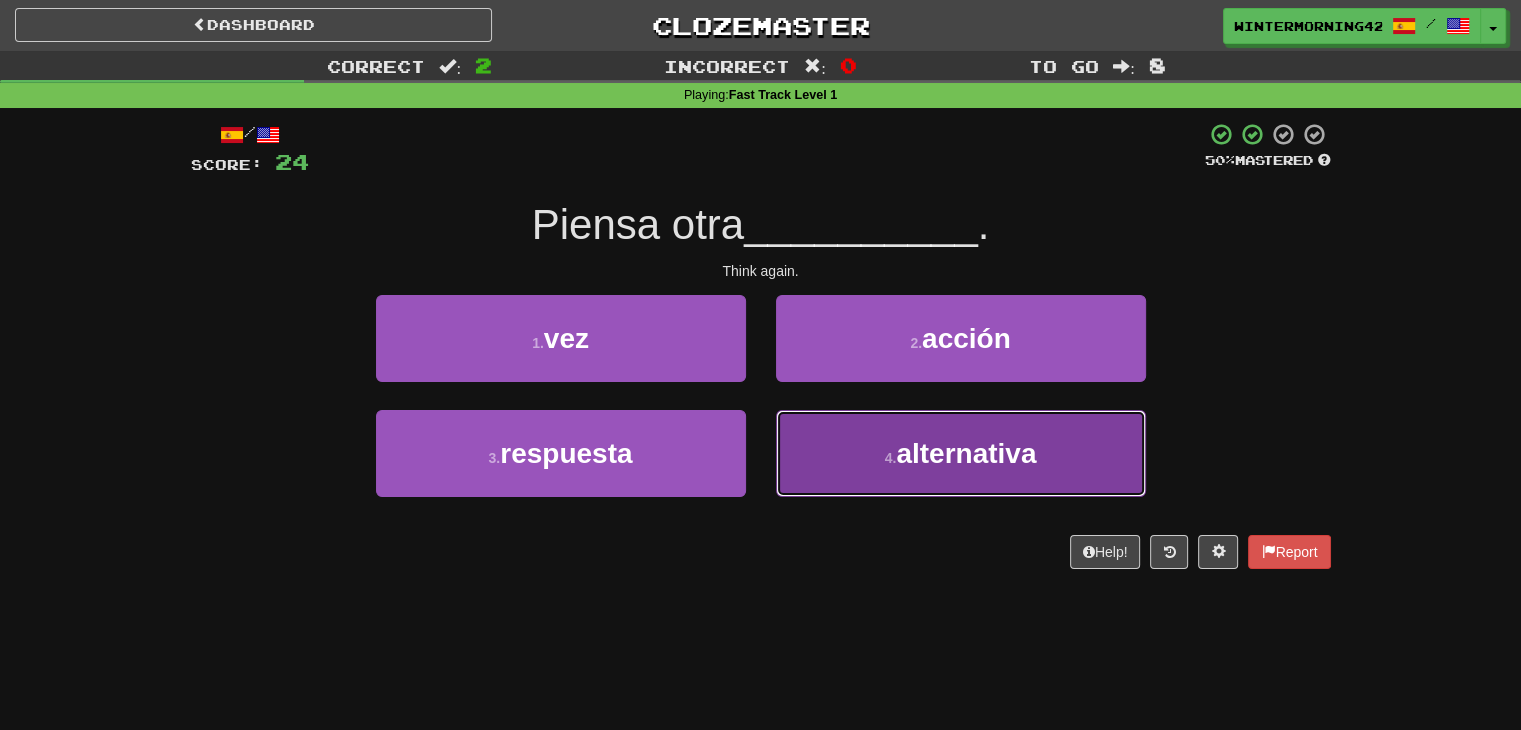 click on "4 .  alternativa" at bounding box center [961, 453] 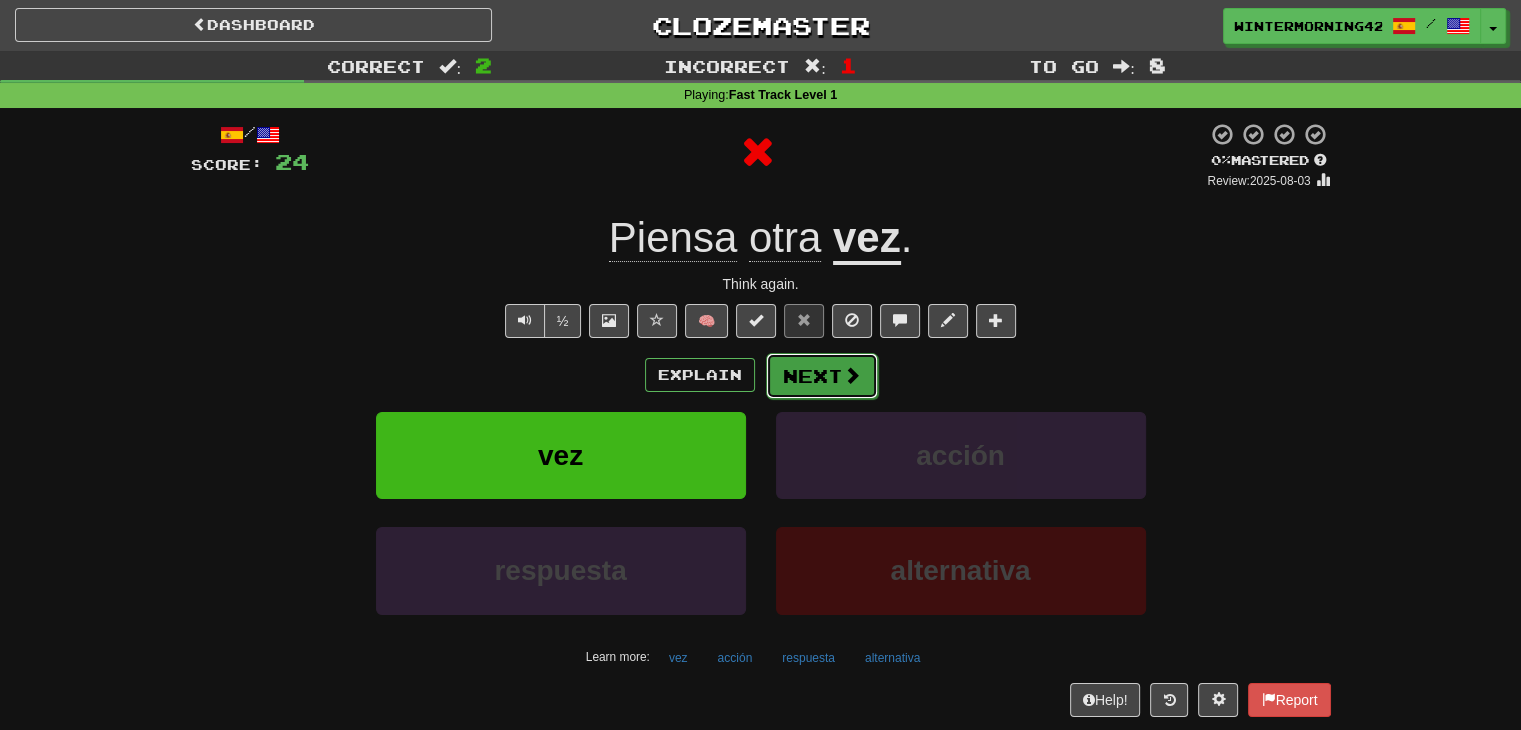click on "Next" at bounding box center [822, 376] 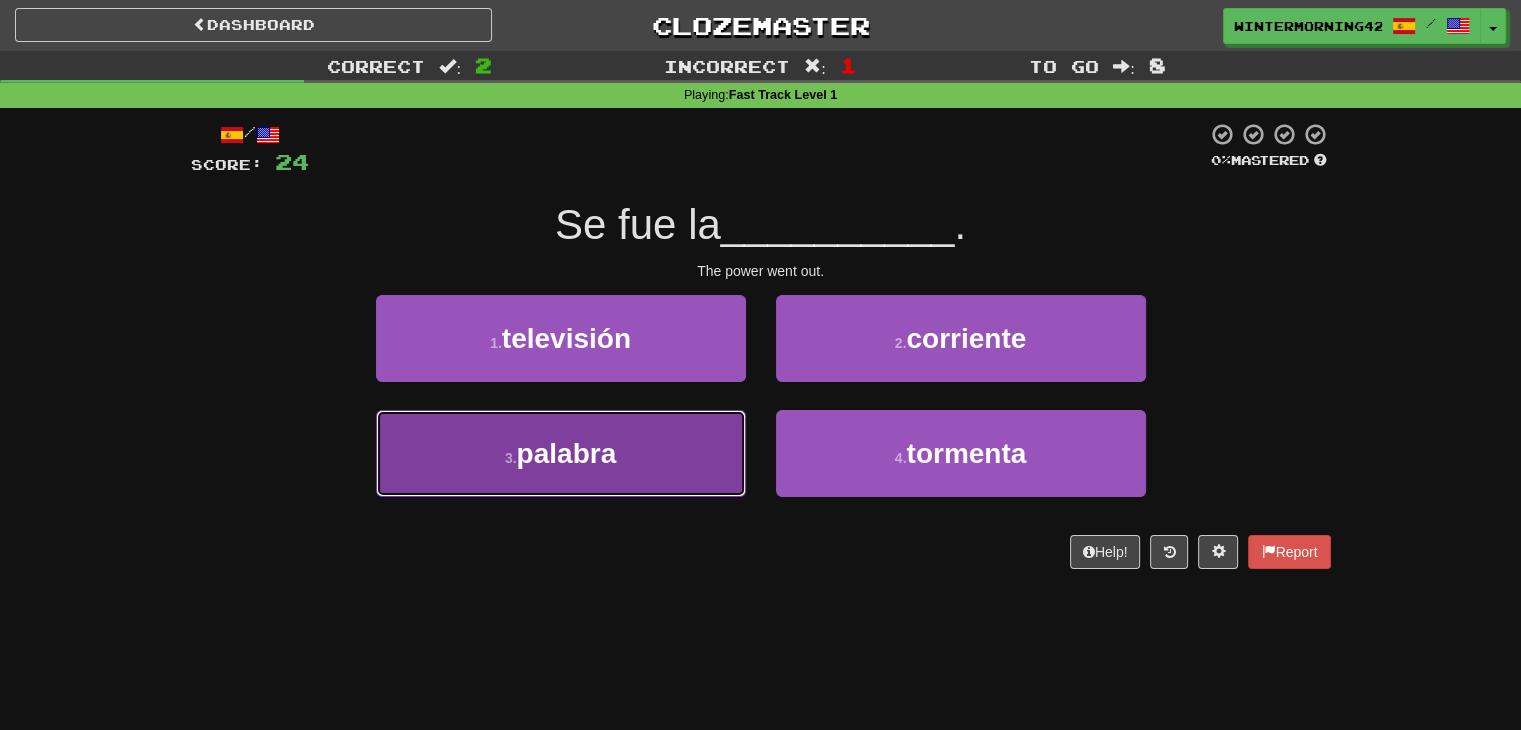 click on "3 .  palabra" at bounding box center [561, 453] 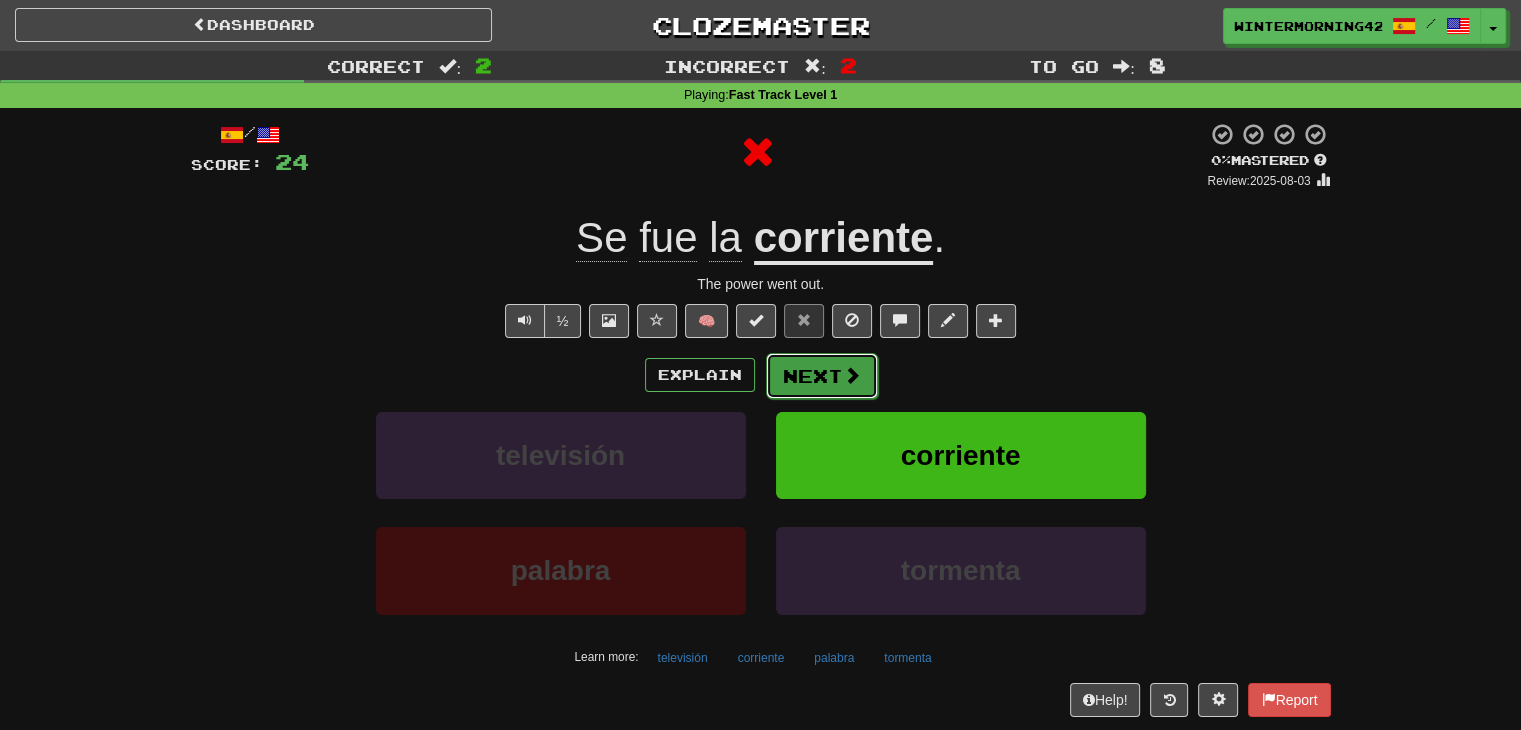 click on "Next" at bounding box center (822, 376) 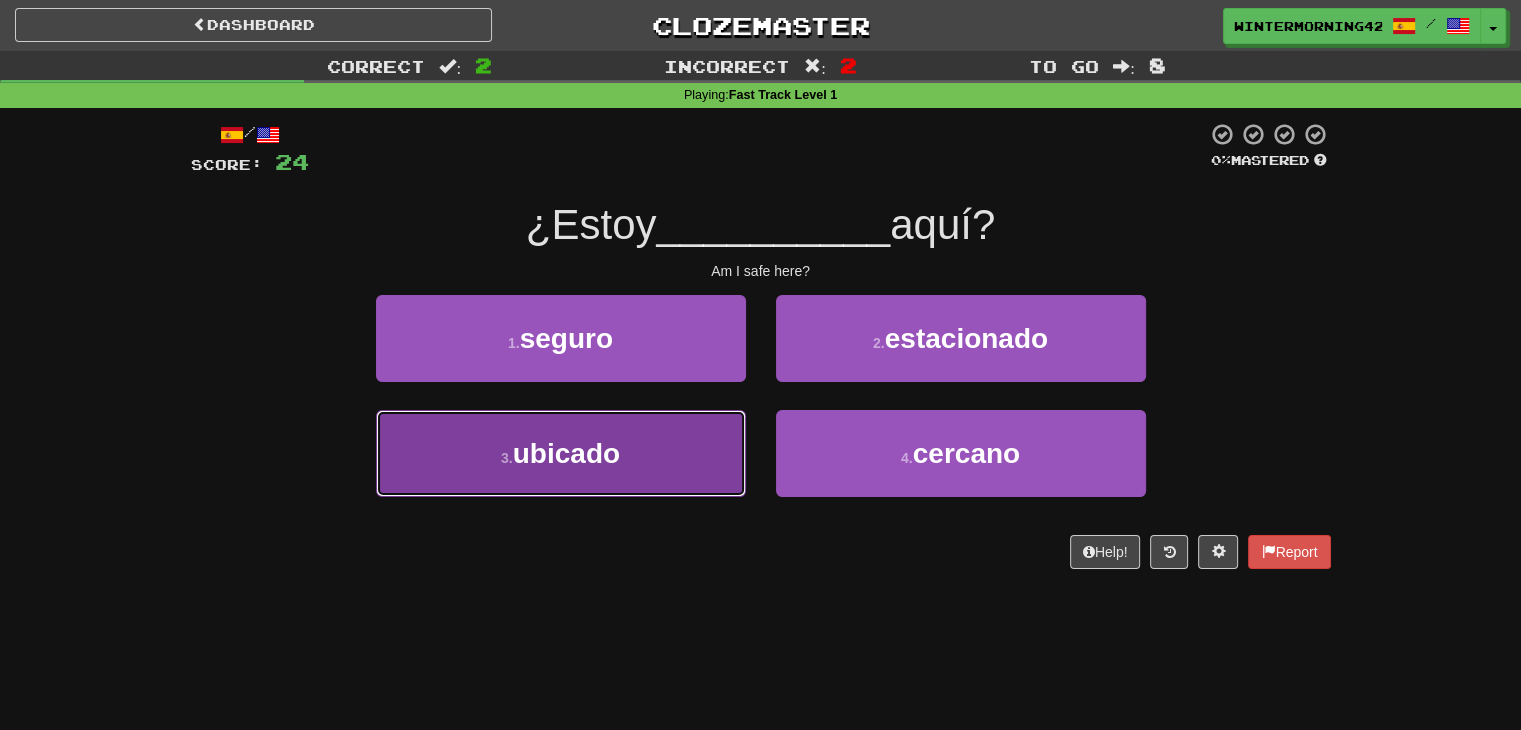click on "3 .  ubicado" at bounding box center [561, 453] 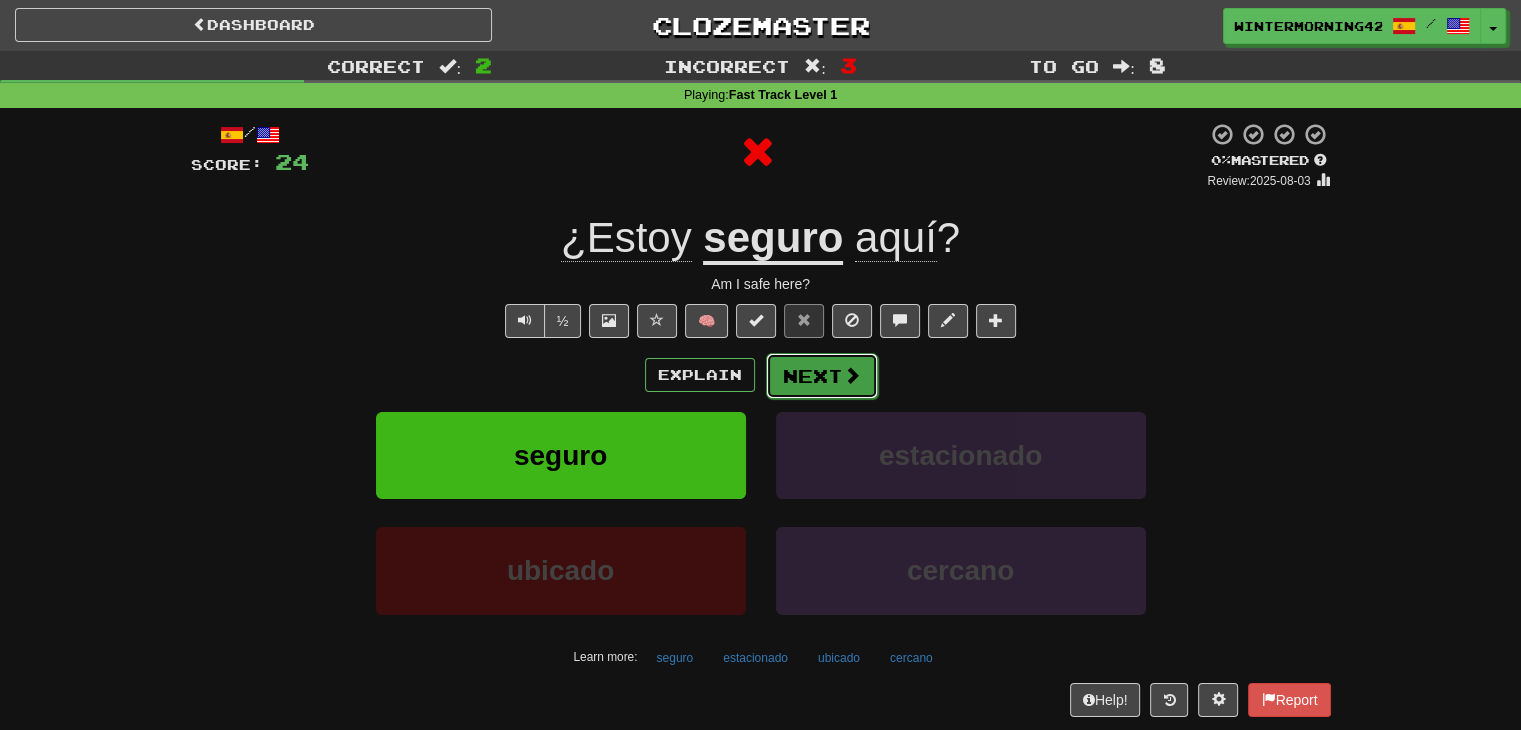 click on "Next" at bounding box center (822, 376) 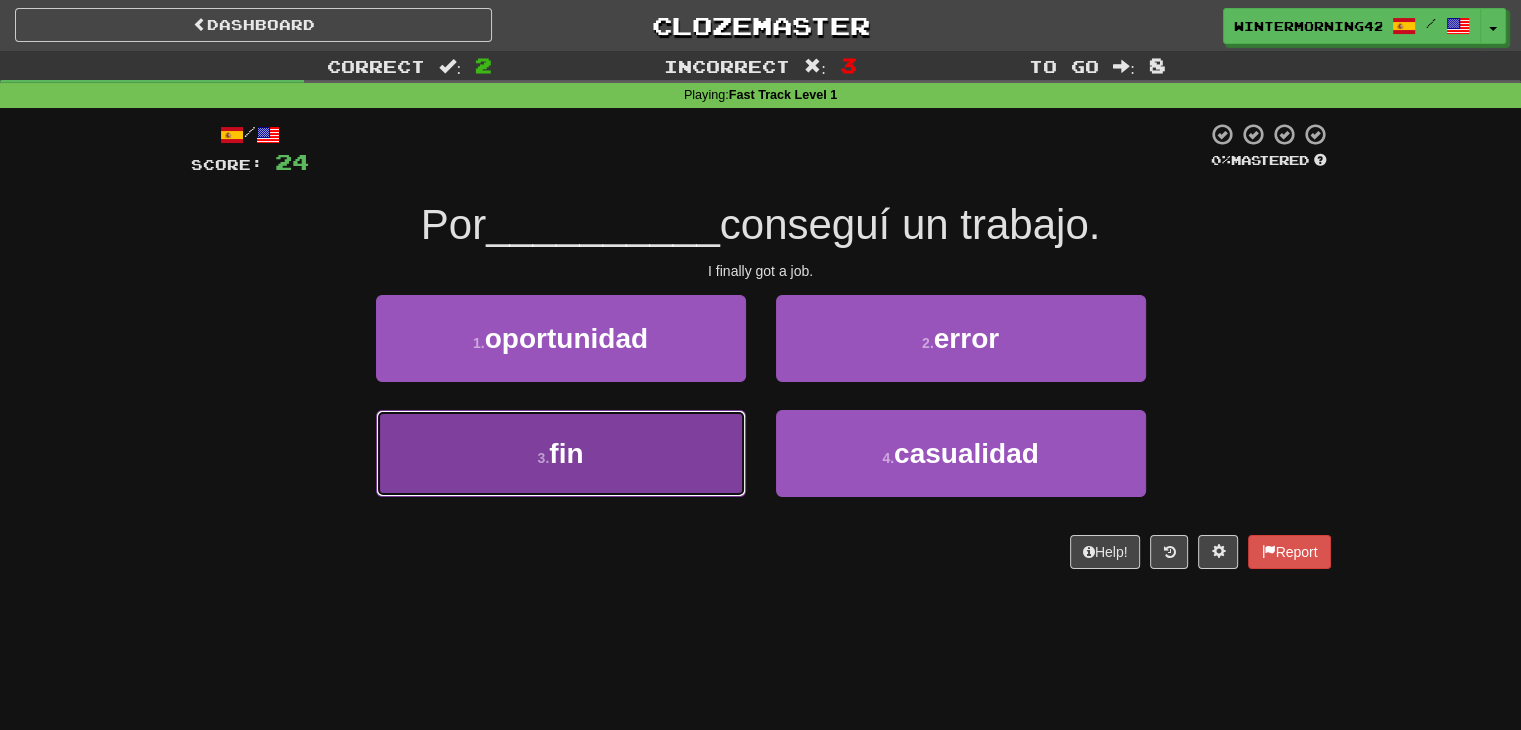 click on "3 .  fin" at bounding box center [561, 453] 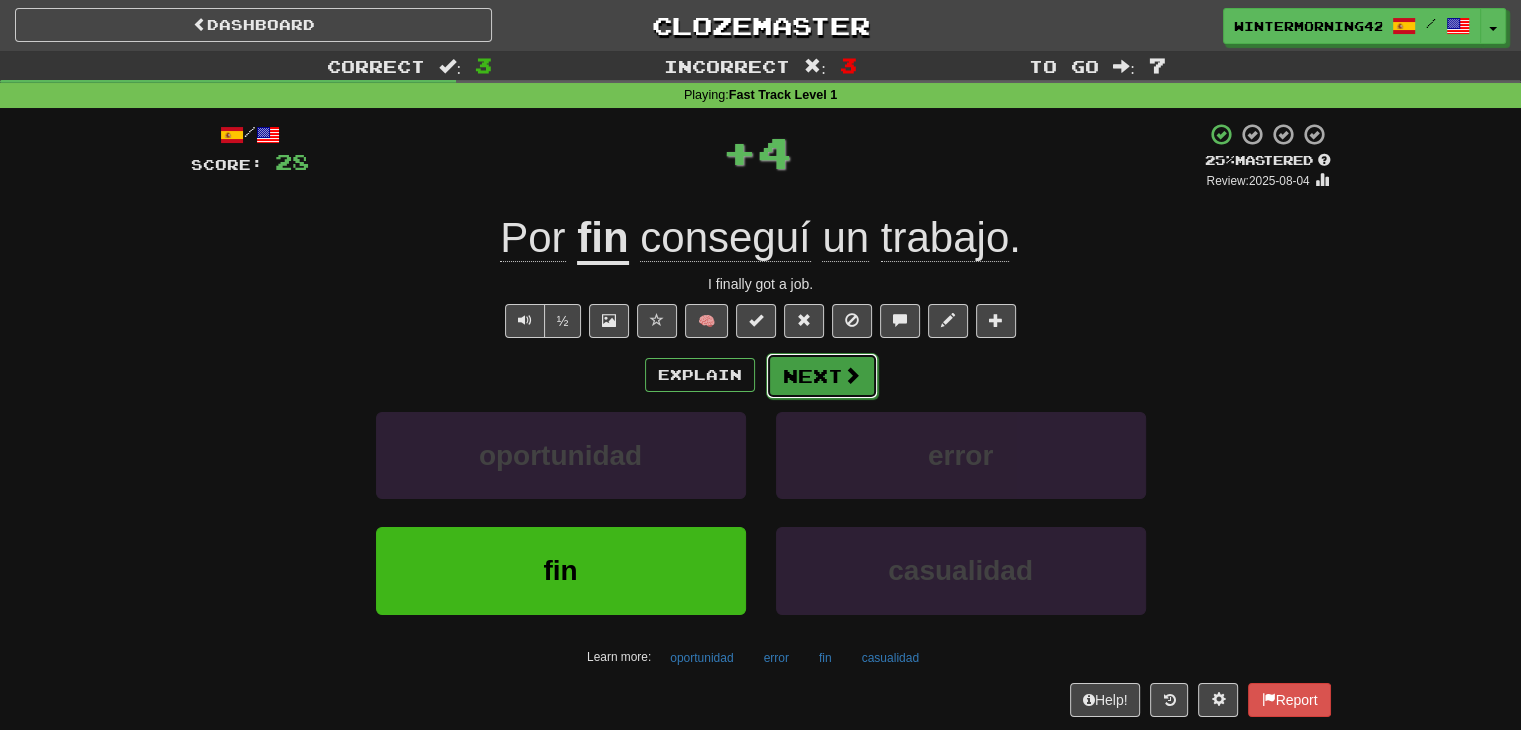 click on "Next" at bounding box center [822, 376] 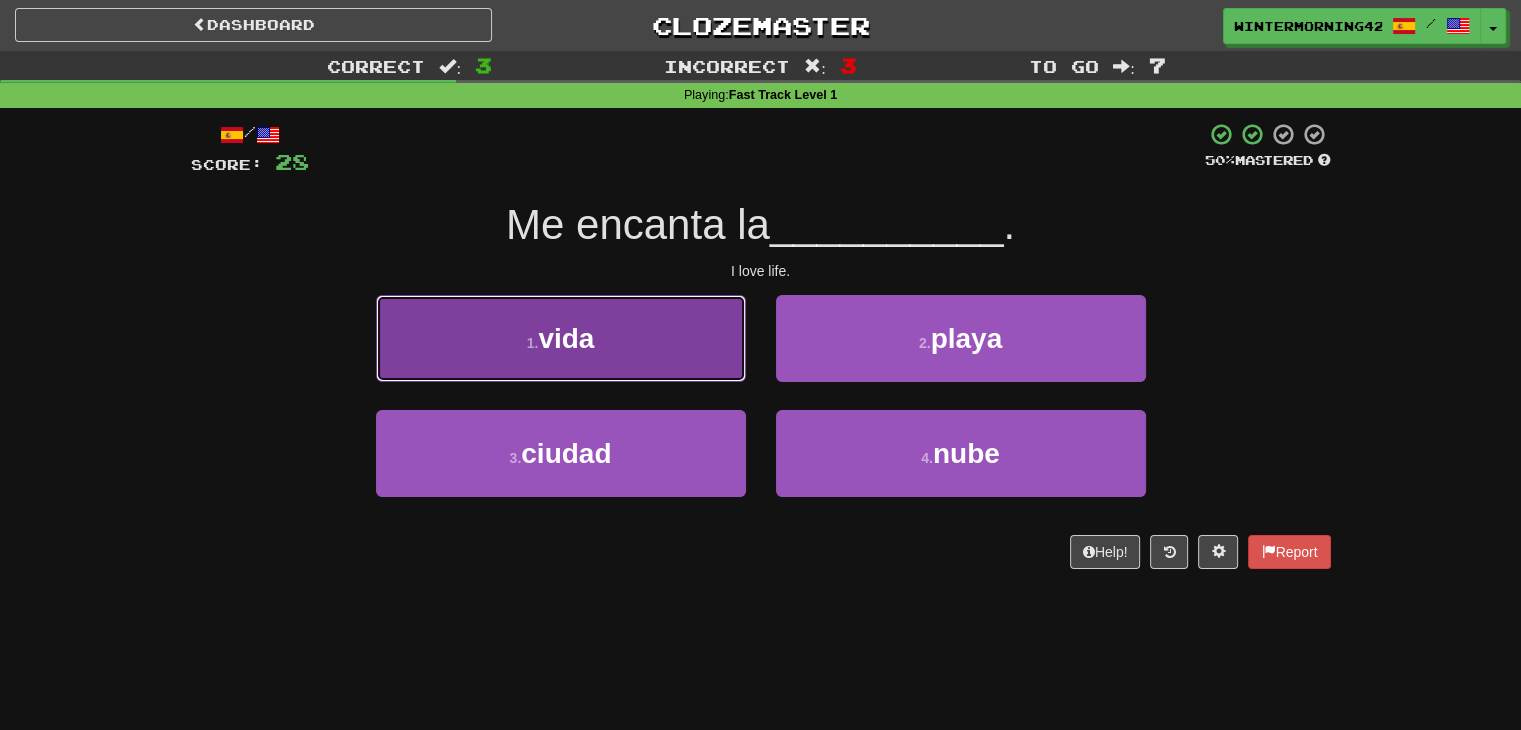 click on "1 .  vida" at bounding box center (561, 338) 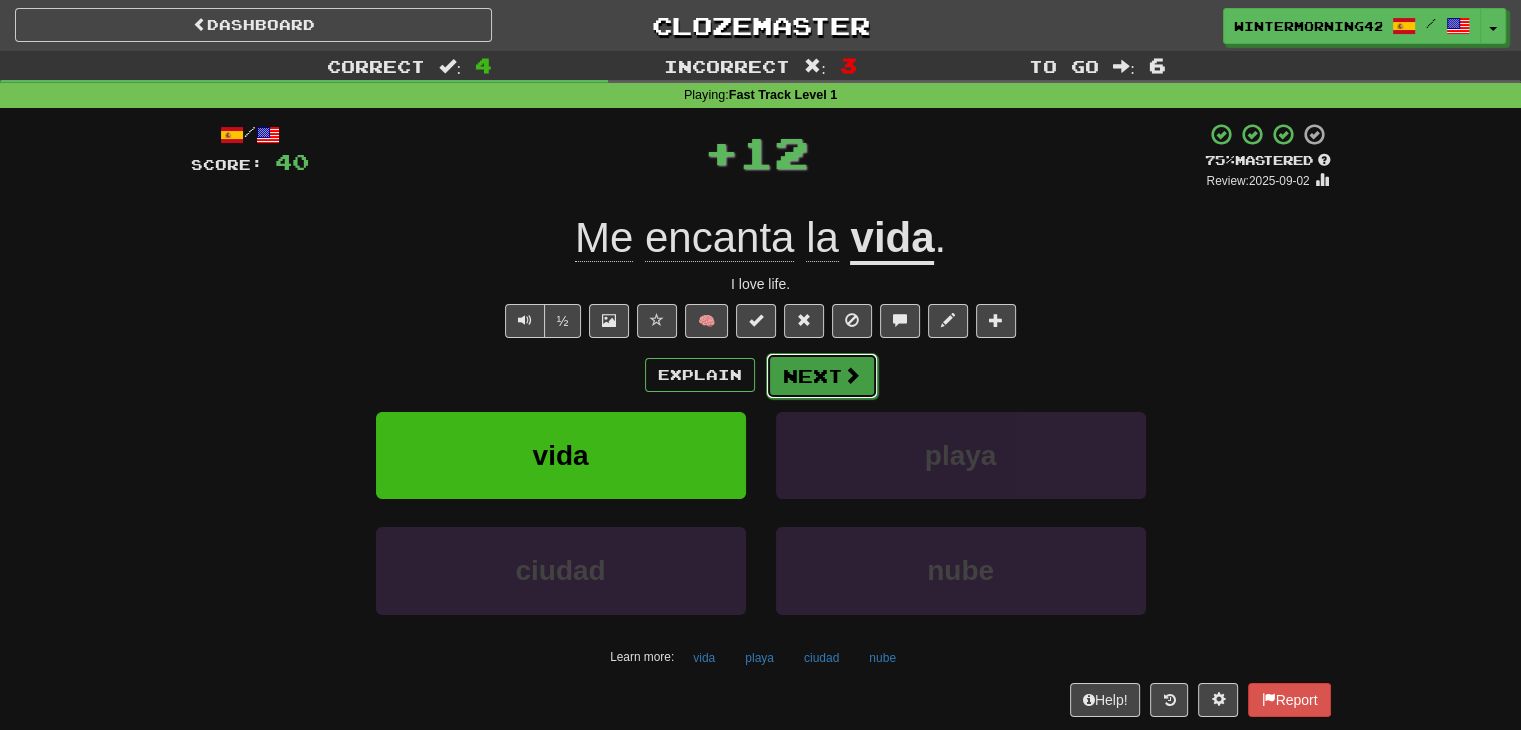 click on "Next" at bounding box center (822, 376) 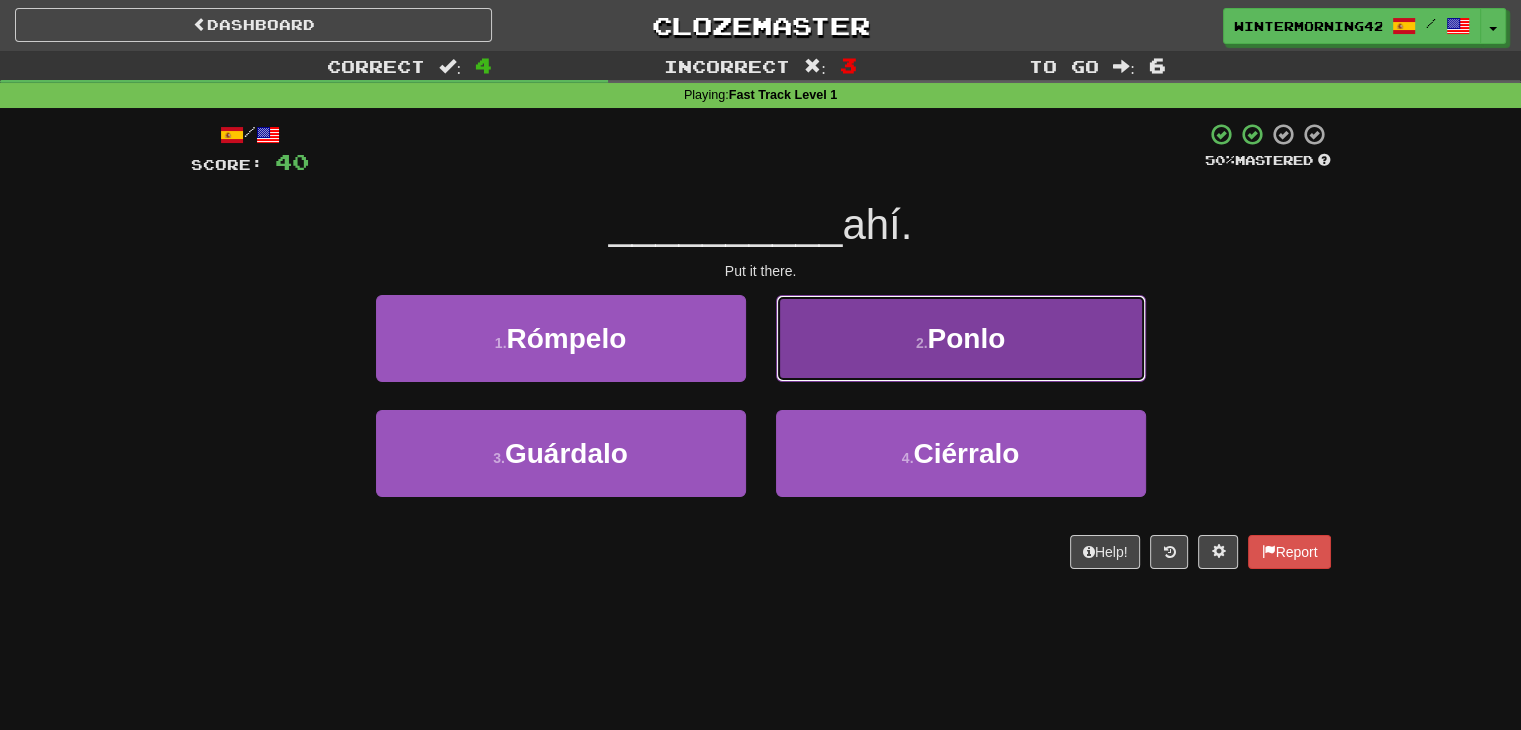 click on "2 .  Ponlo" at bounding box center (961, 338) 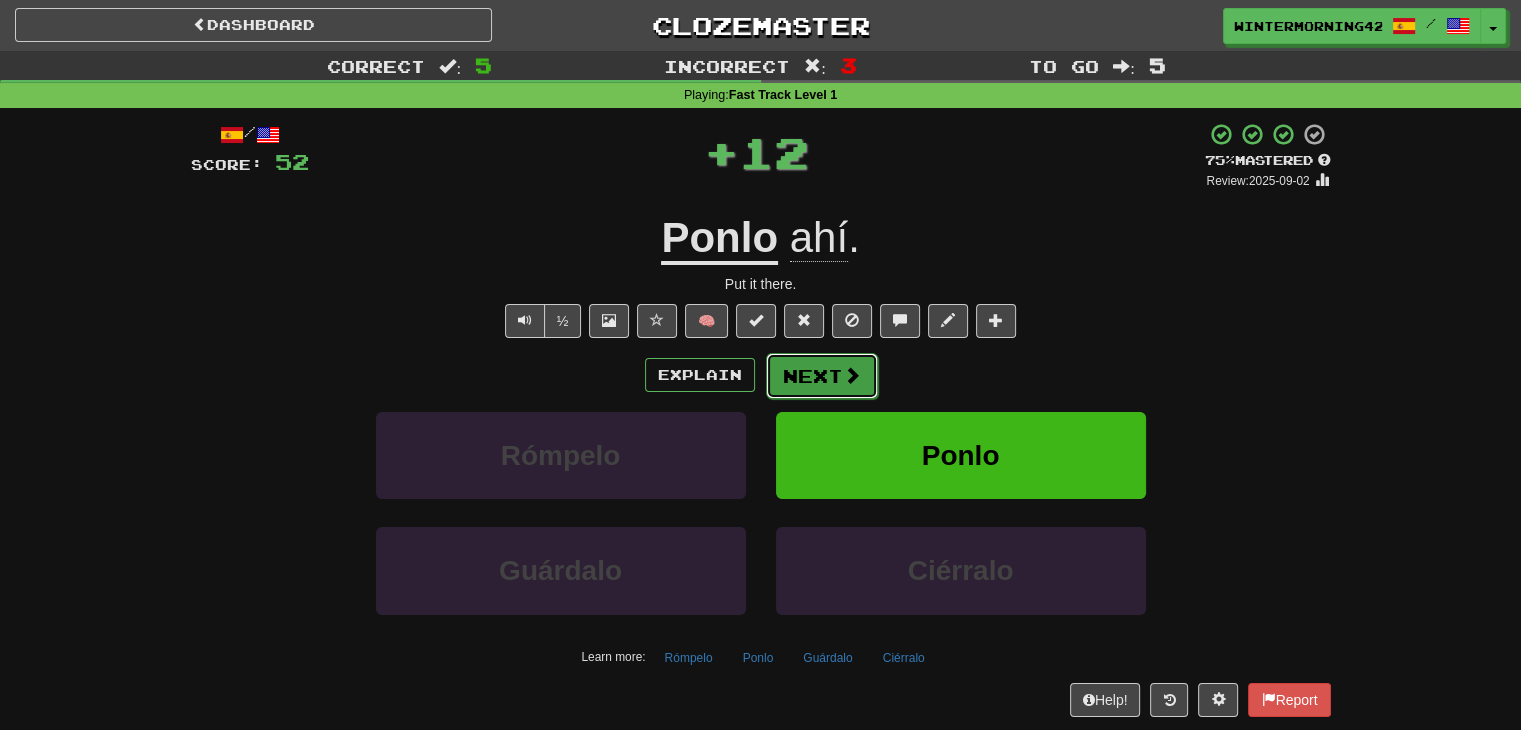 click on "Next" at bounding box center [822, 376] 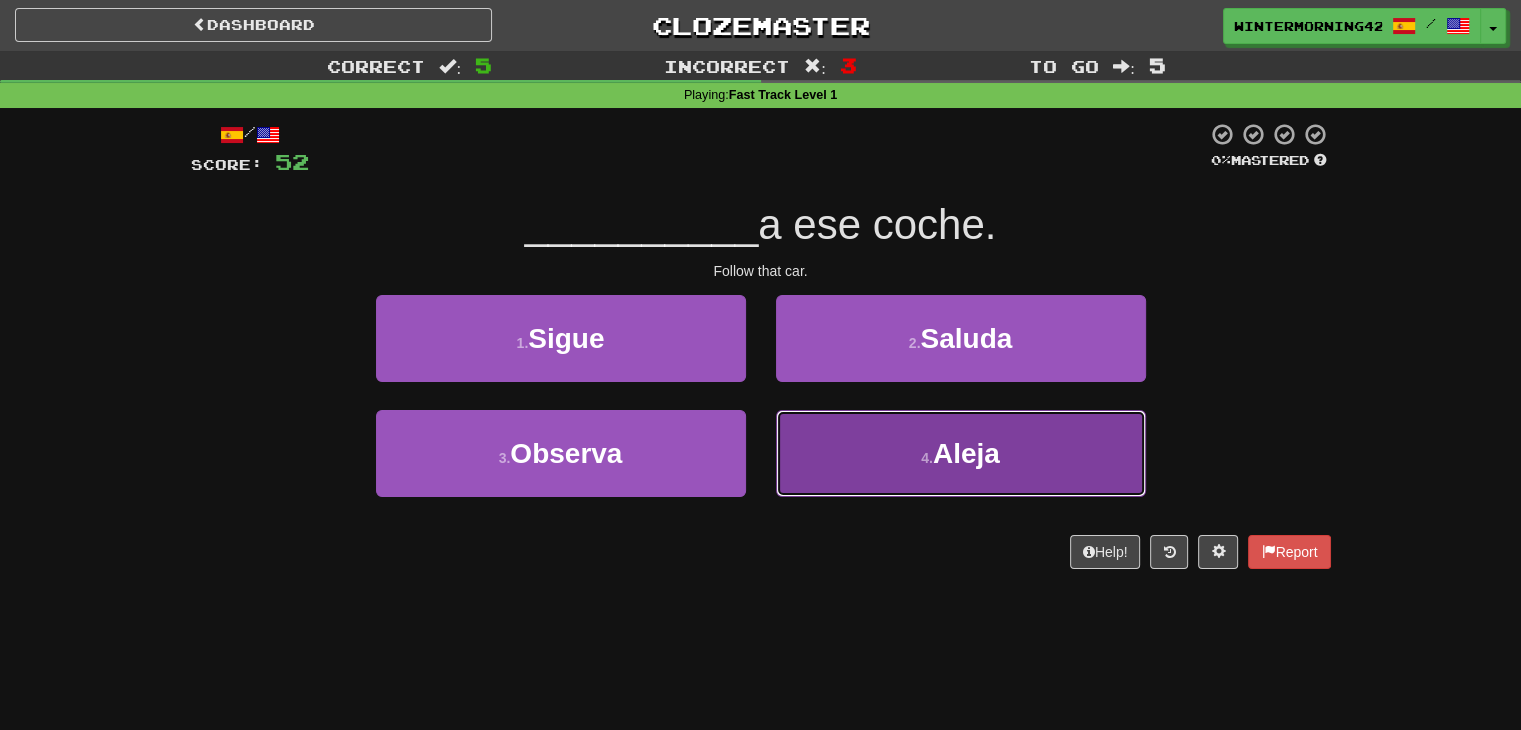 click on "4 .  Aleja" at bounding box center (961, 453) 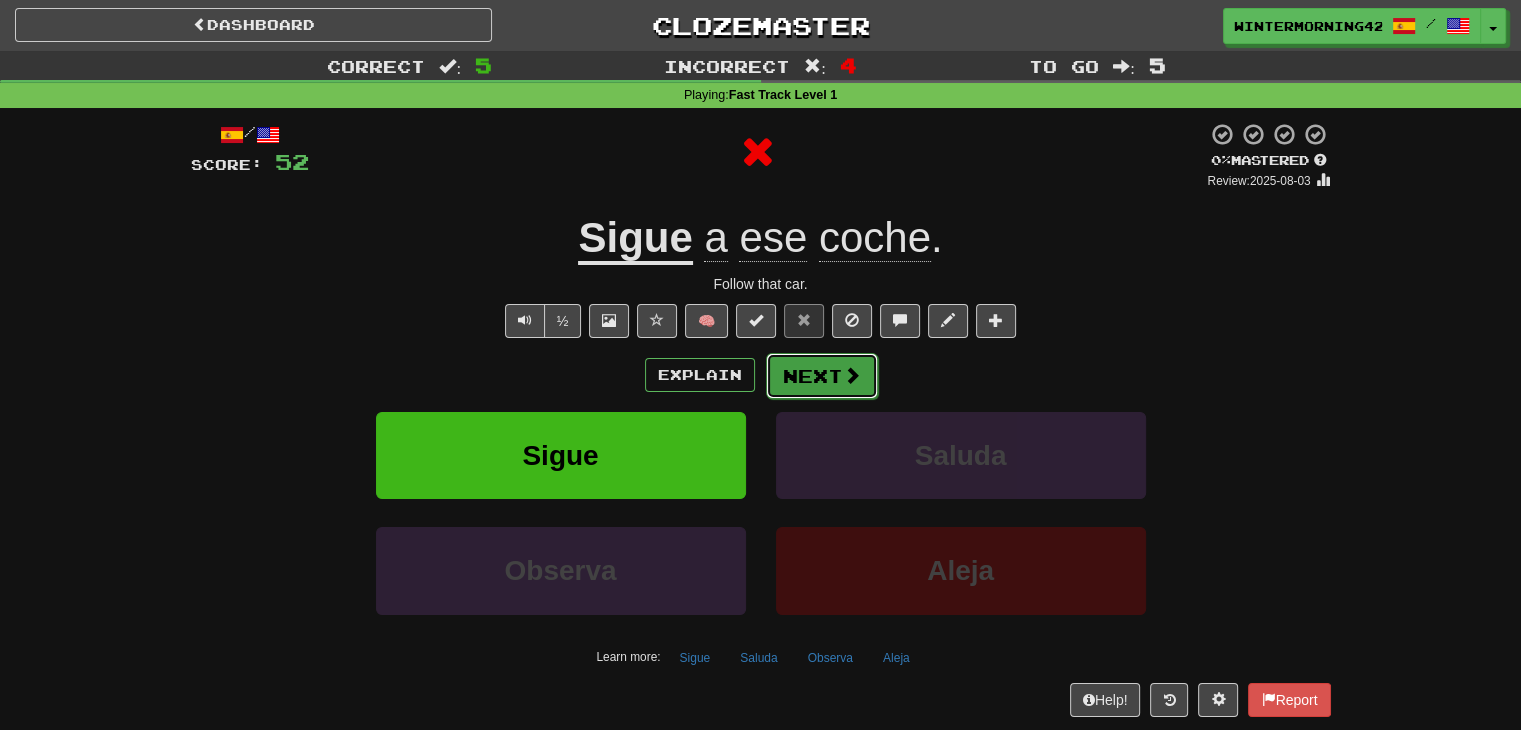 click on "Next" at bounding box center (822, 376) 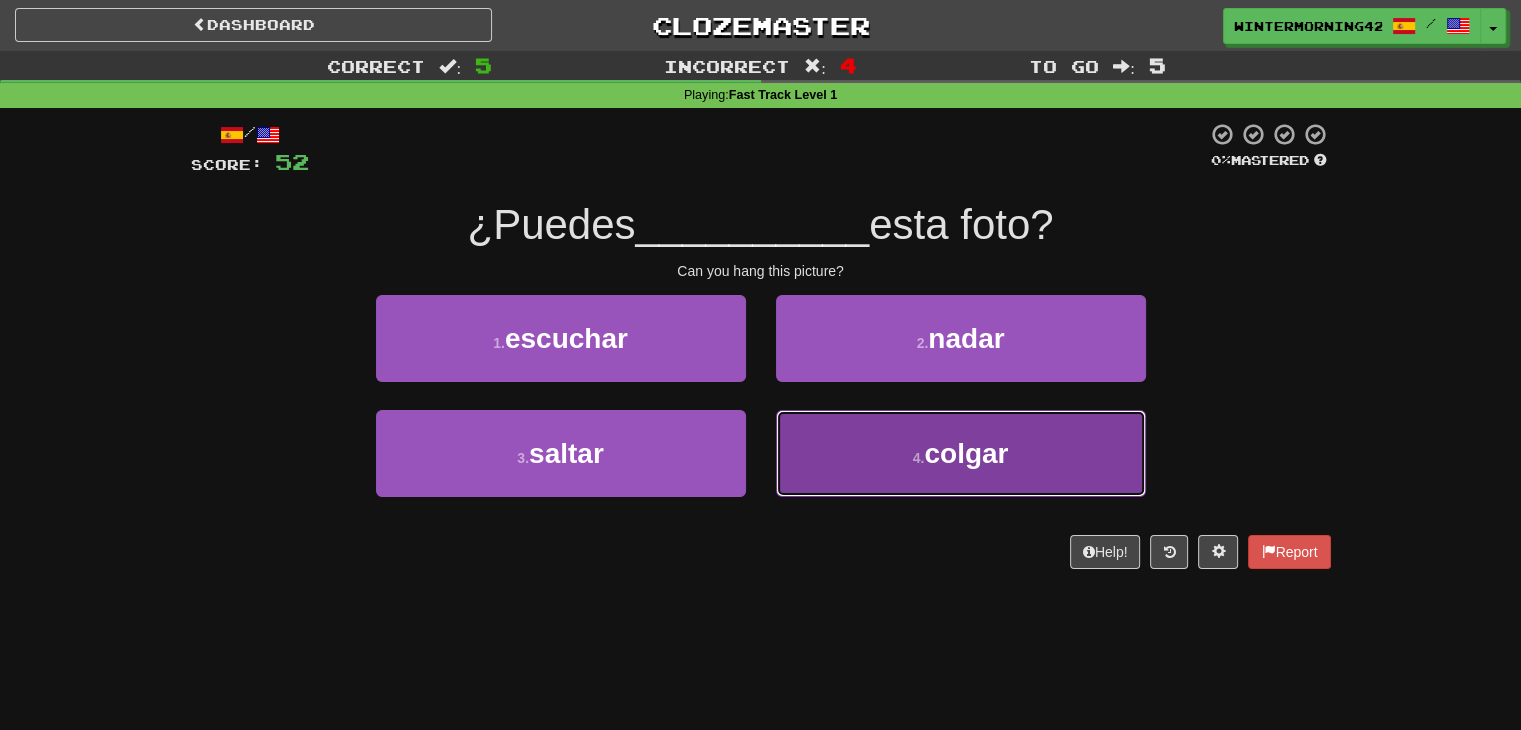 click on "4 .  colgar" at bounding box center [961, 453] 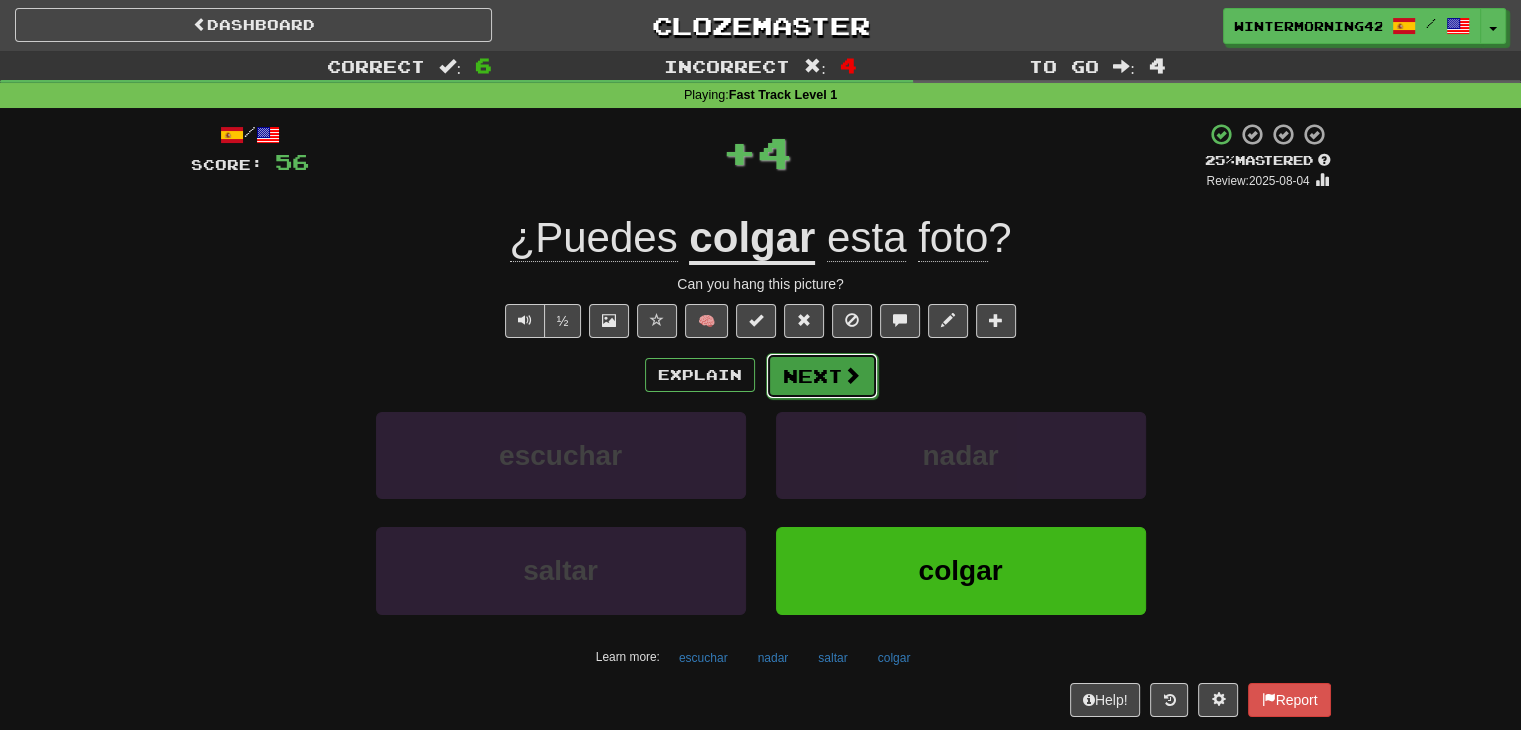 click on "Next" at bounding box center [822, 376] 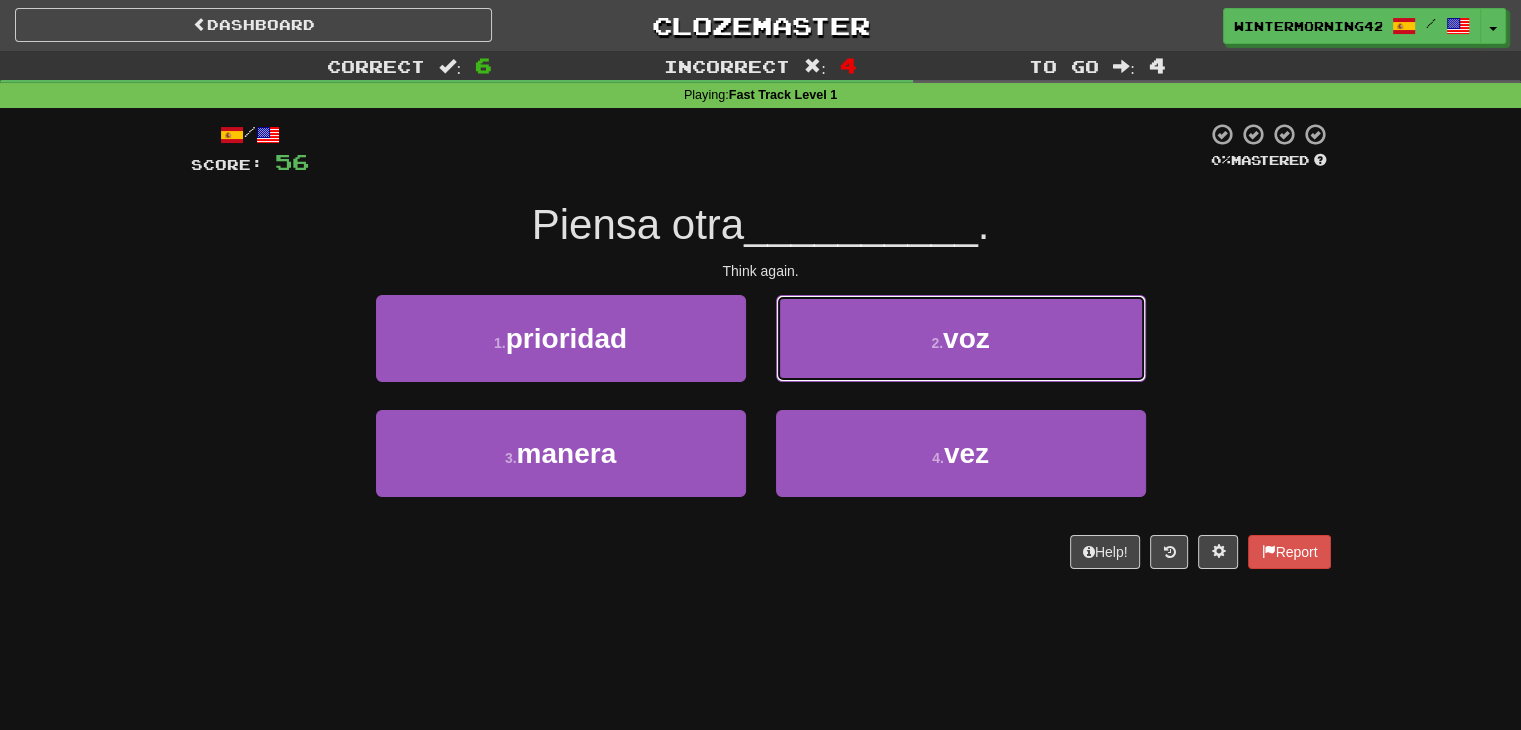 click on "2 .  voz" at bounding box center [961, 338] 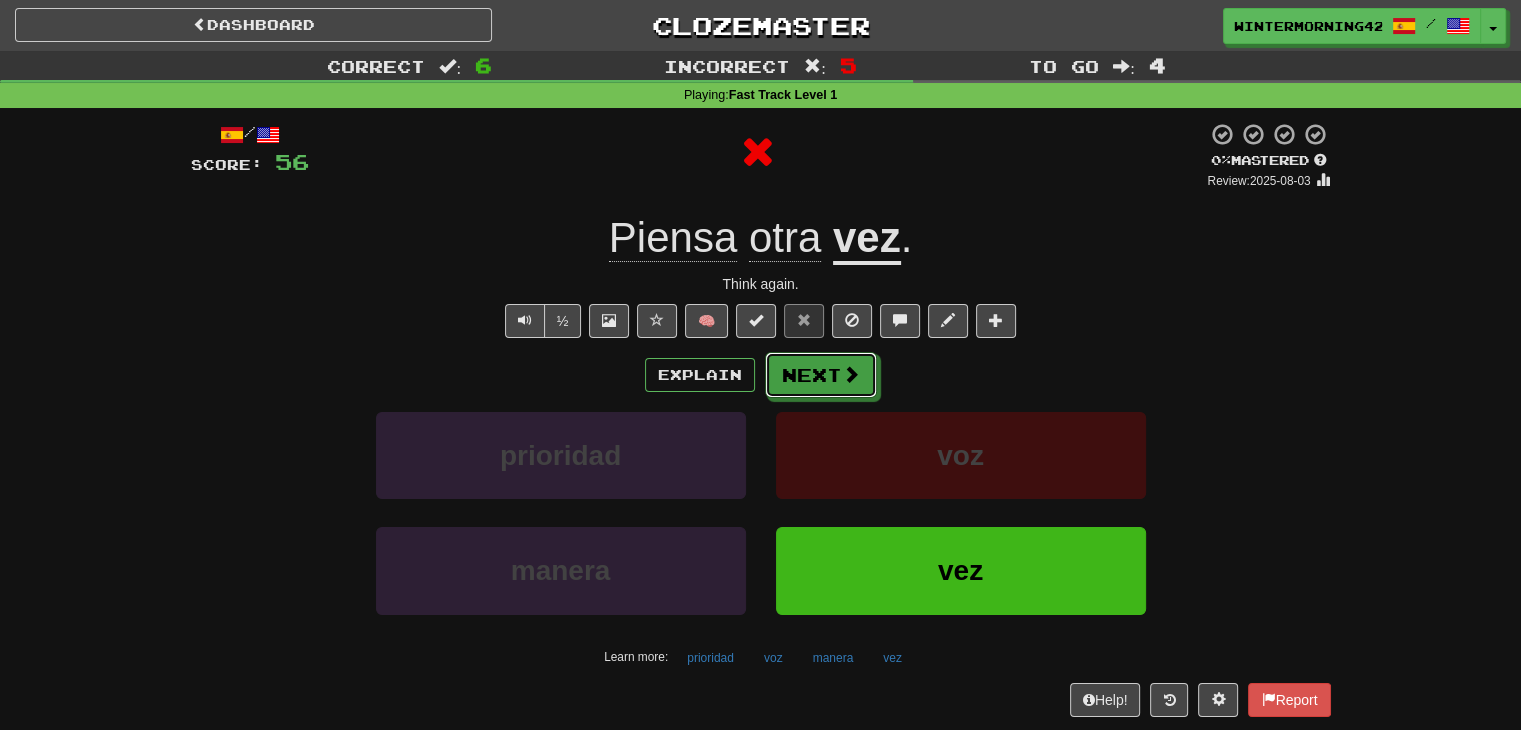 click on "Next" at bounding box center (821, 375) 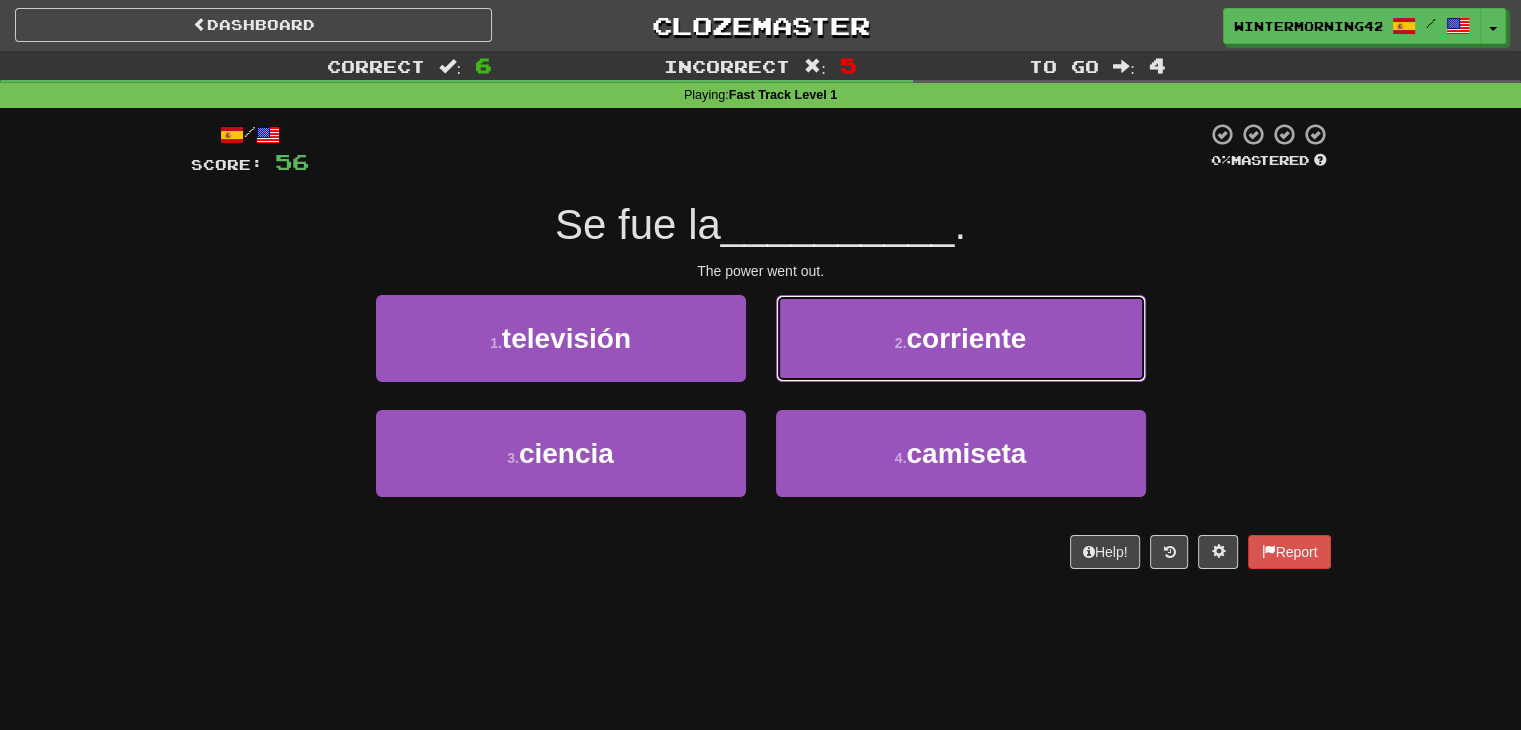 click on "2 .  corriente" at bounding box center [961, 338] 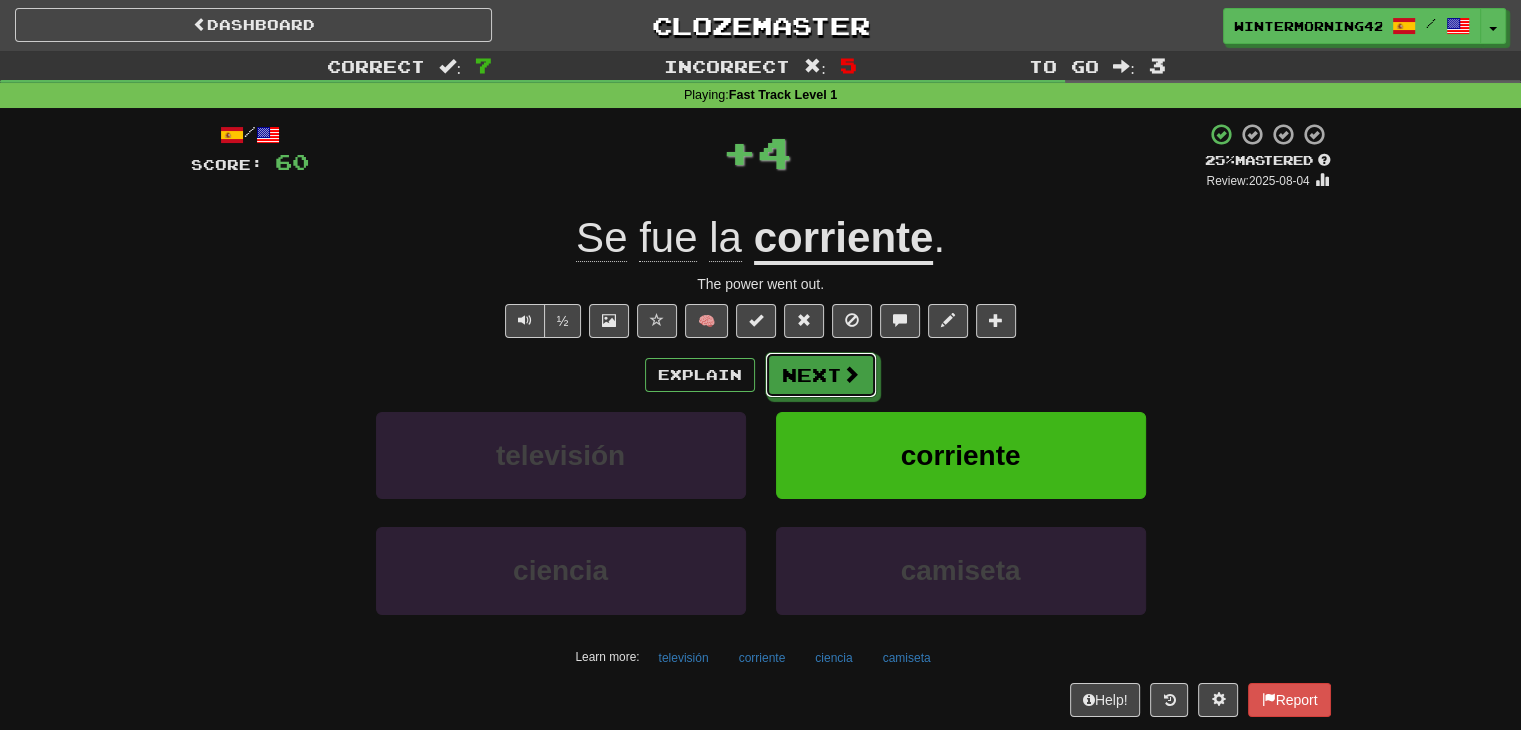 click on "Next" at bounding box center (821, 375) 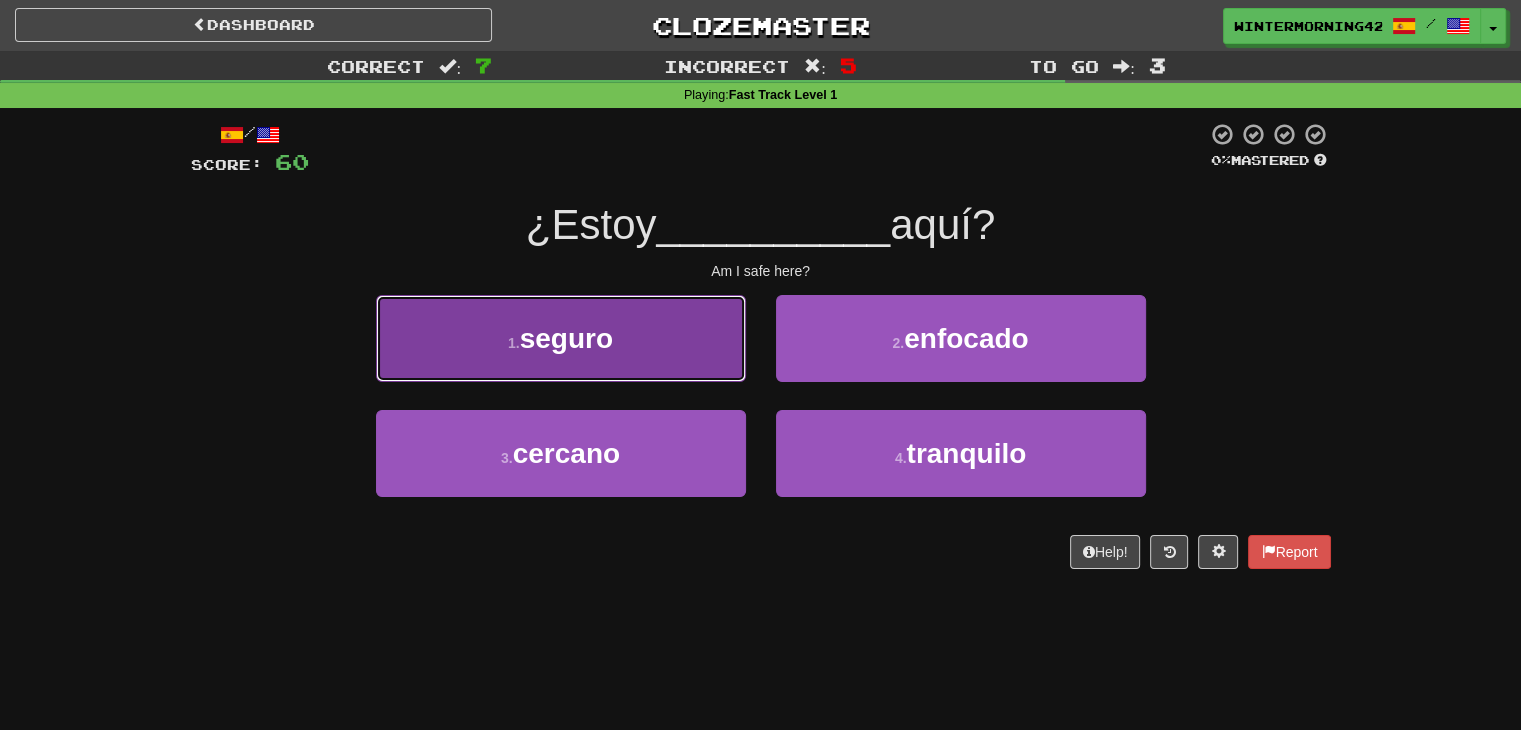 click on "1 .  seguro" at bounding box center [561, 338] 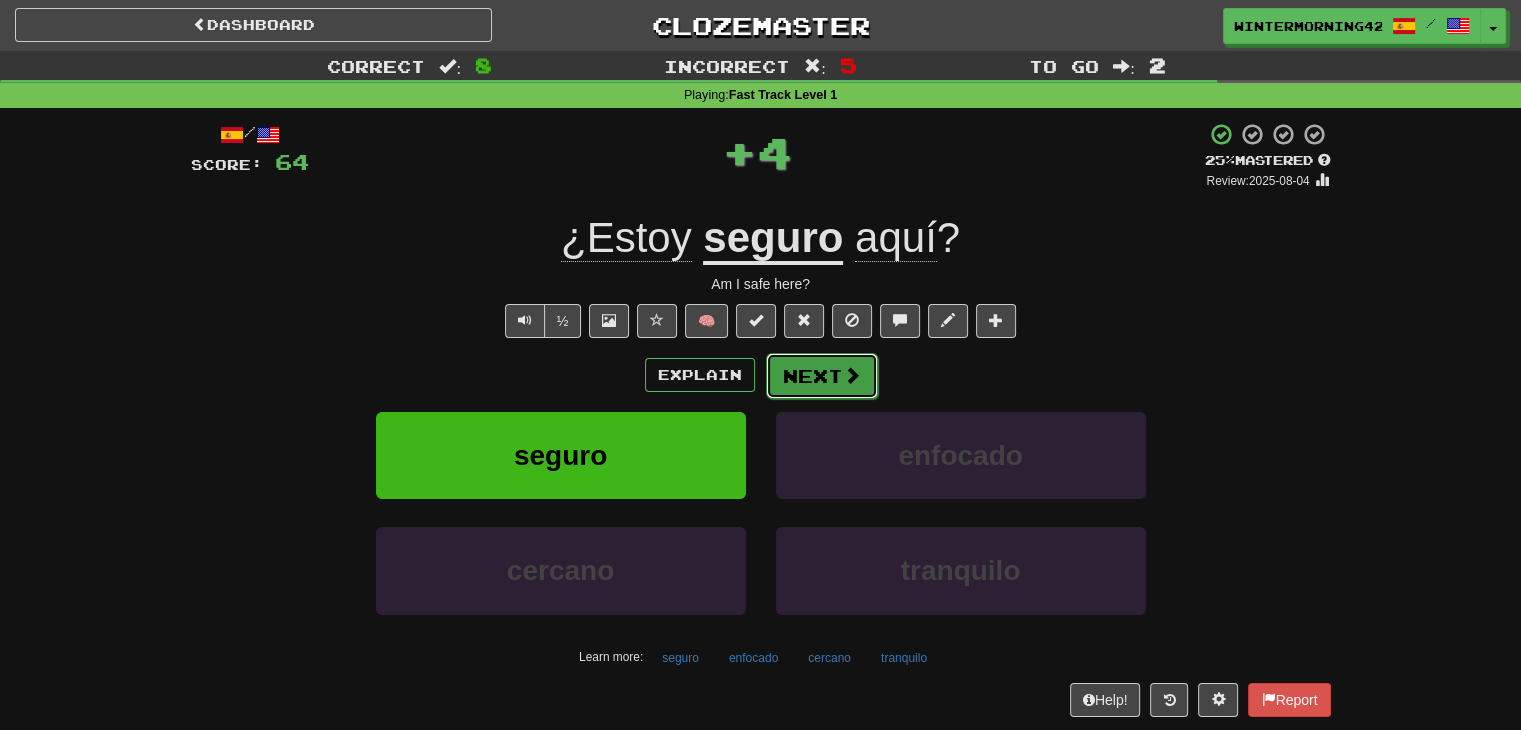 click on "Next" at bounding box center (822, 376) 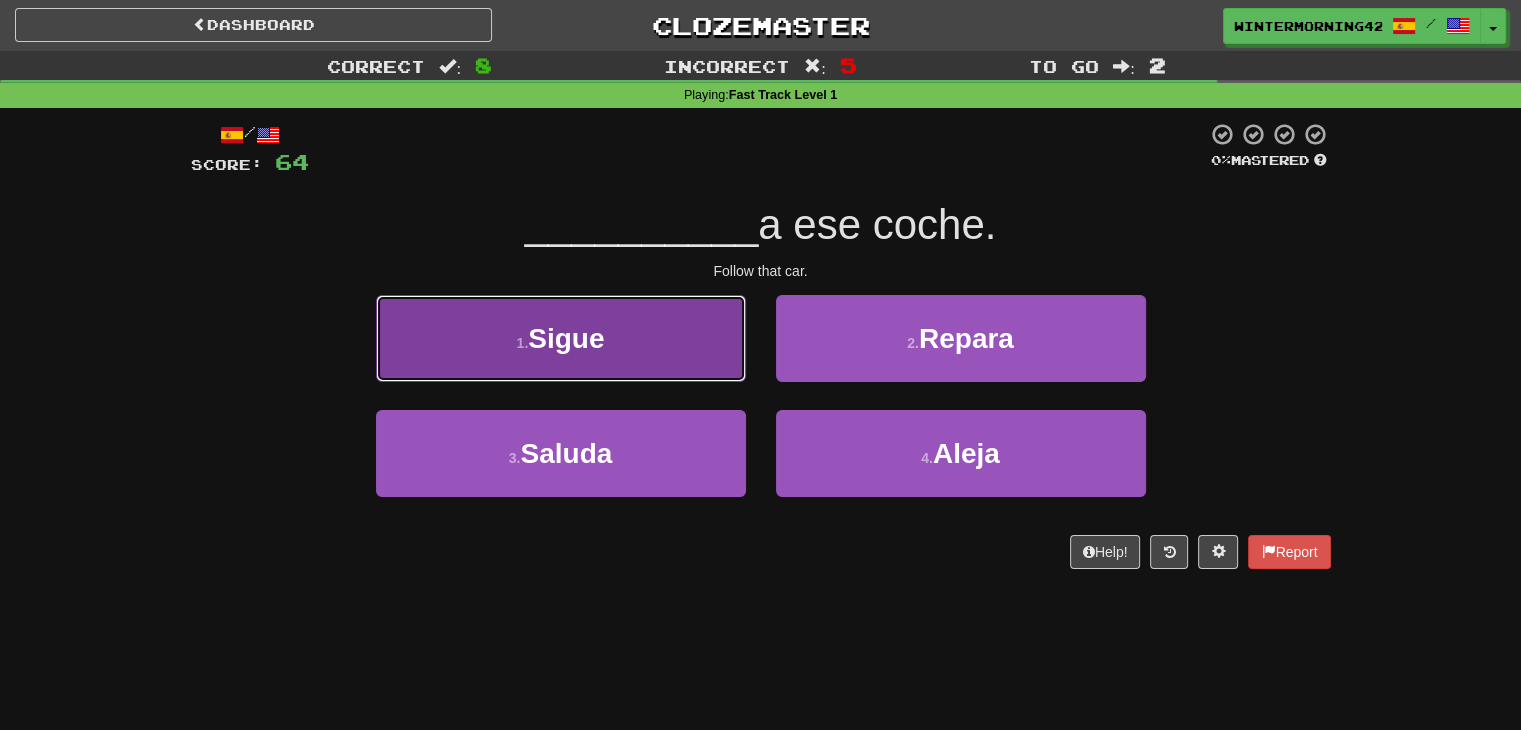 click on "1 .  Sigue" at bounding box center [561, 338] 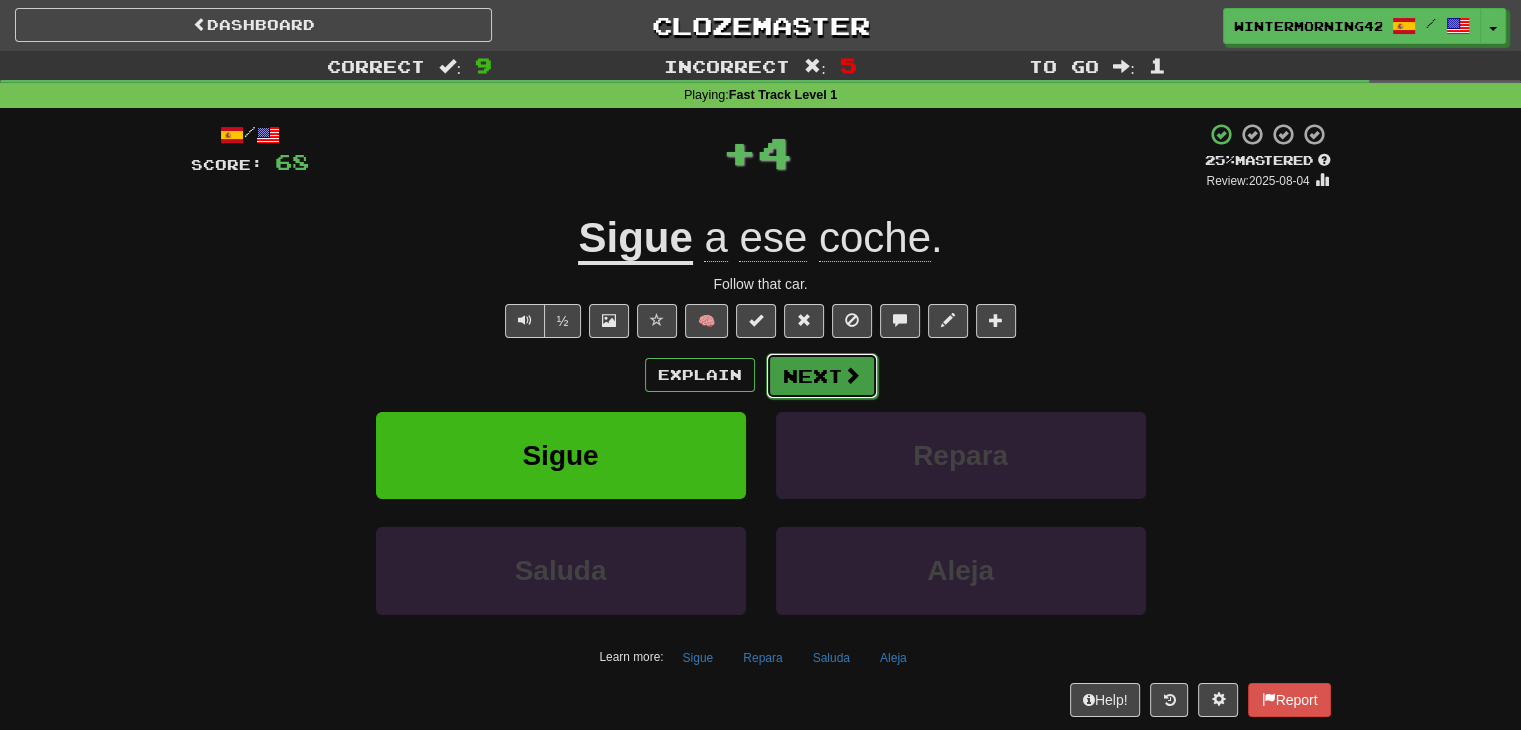 click on "Next" at bounding box center (822, 376) 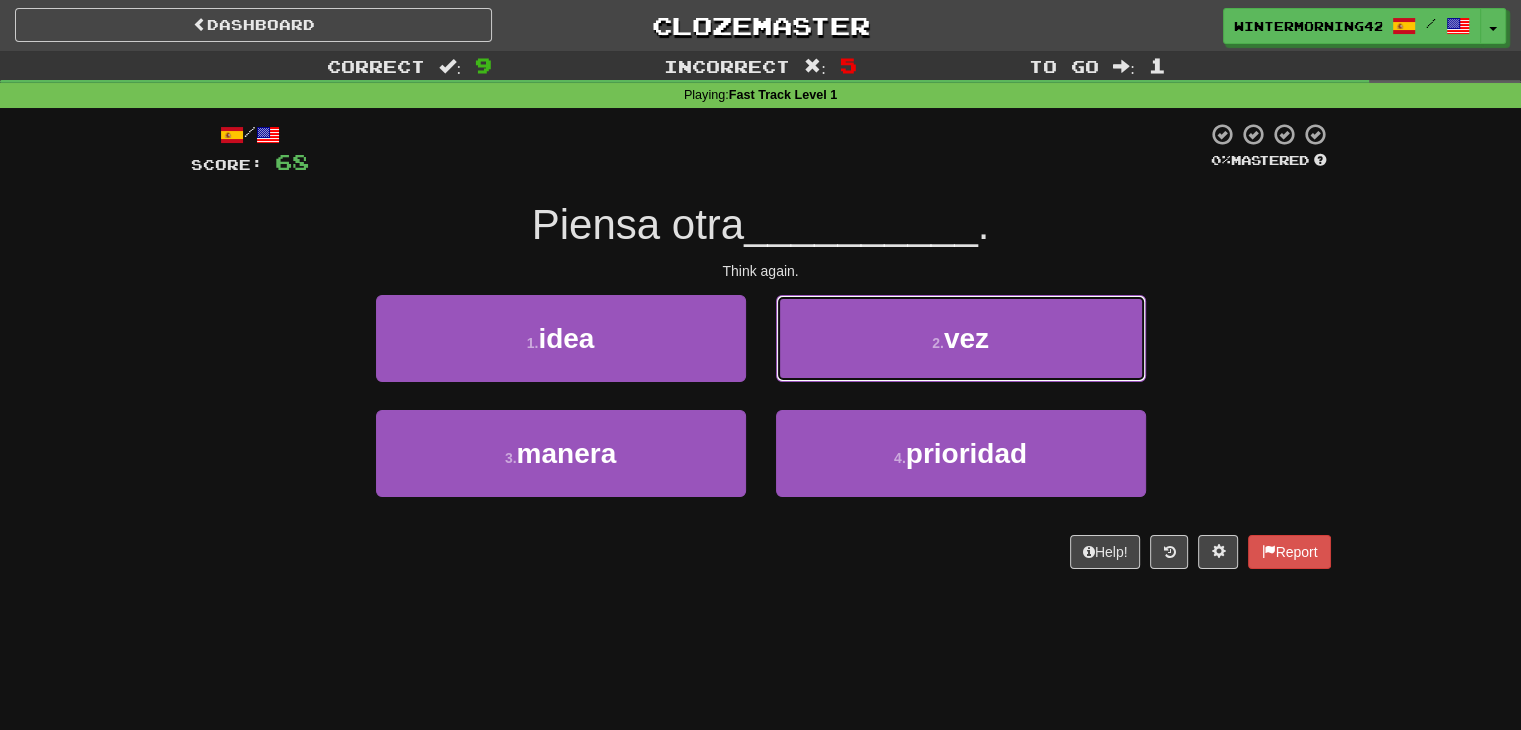 click on "2 .  vez" at bounding box center (961, 338) 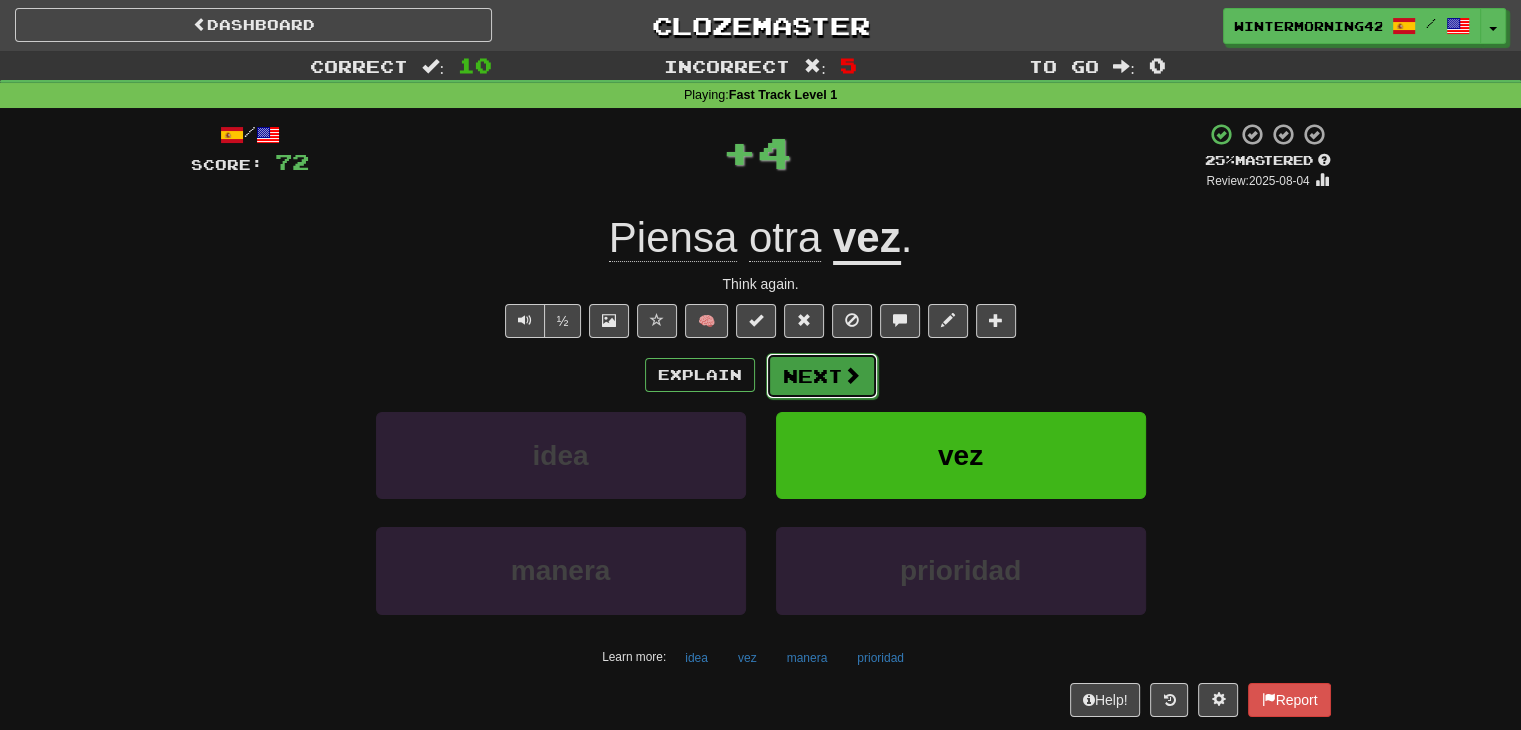 click at bounding box center [852, 375] 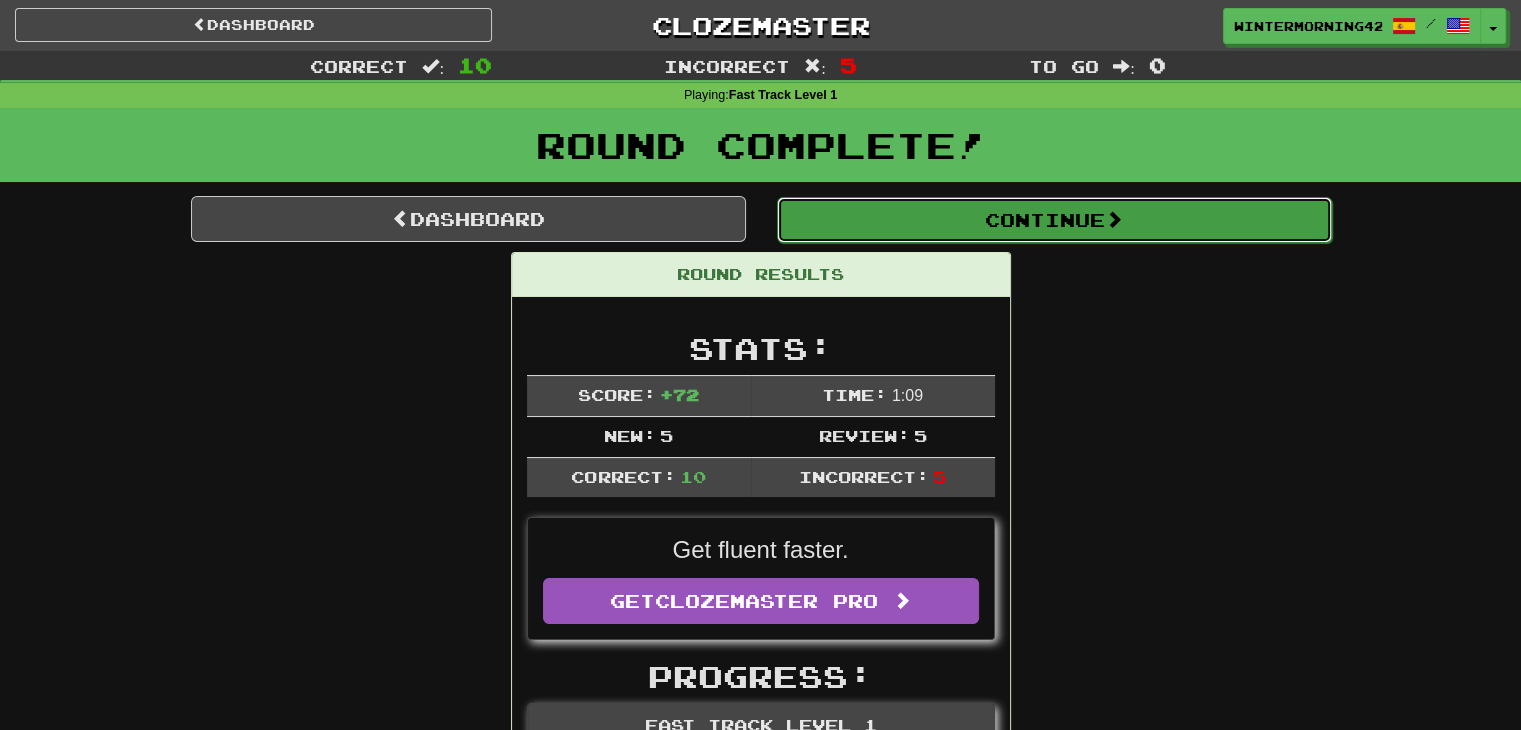click on "Continue" at bounding box center [1054, 220] 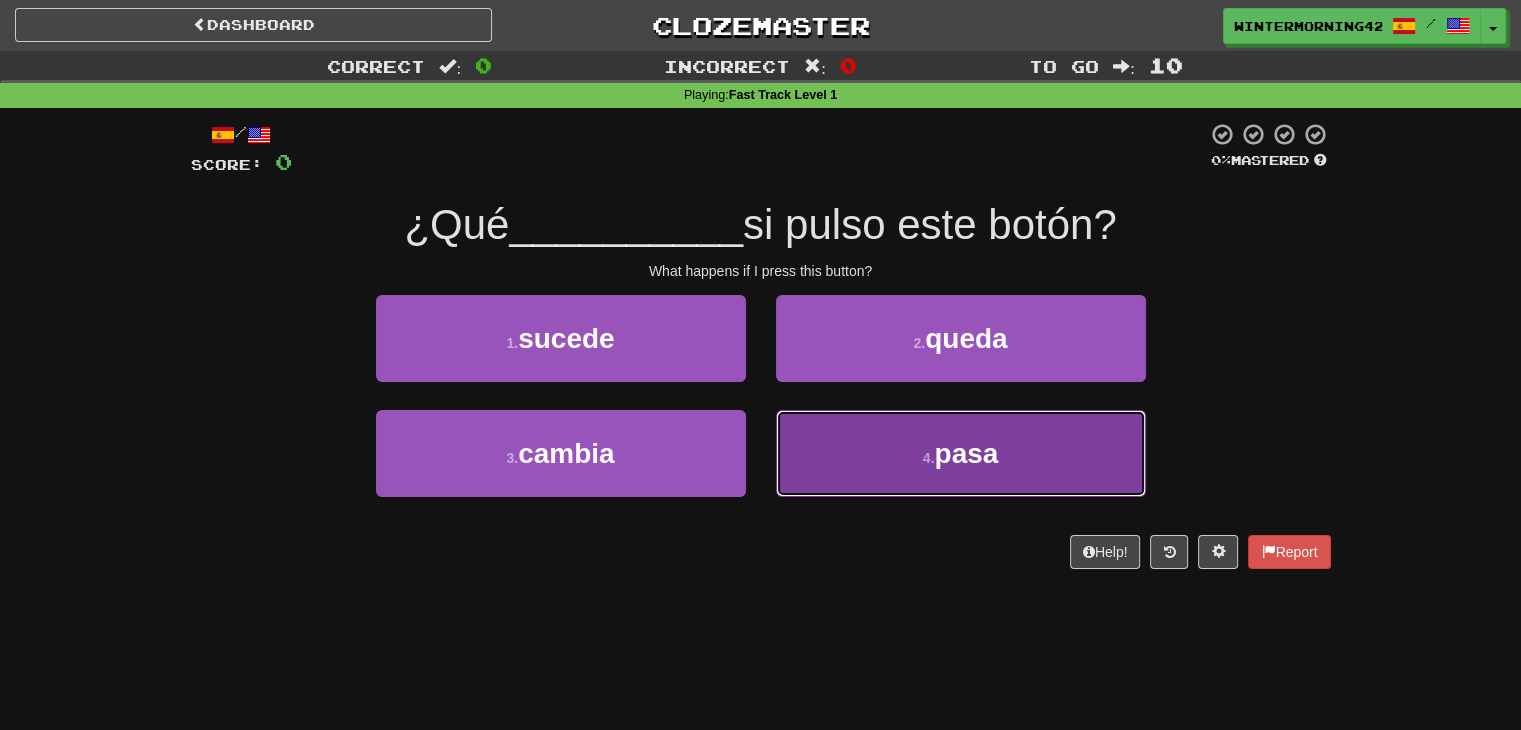 click on "4 .  pasa" at bounding box center [961, 453] 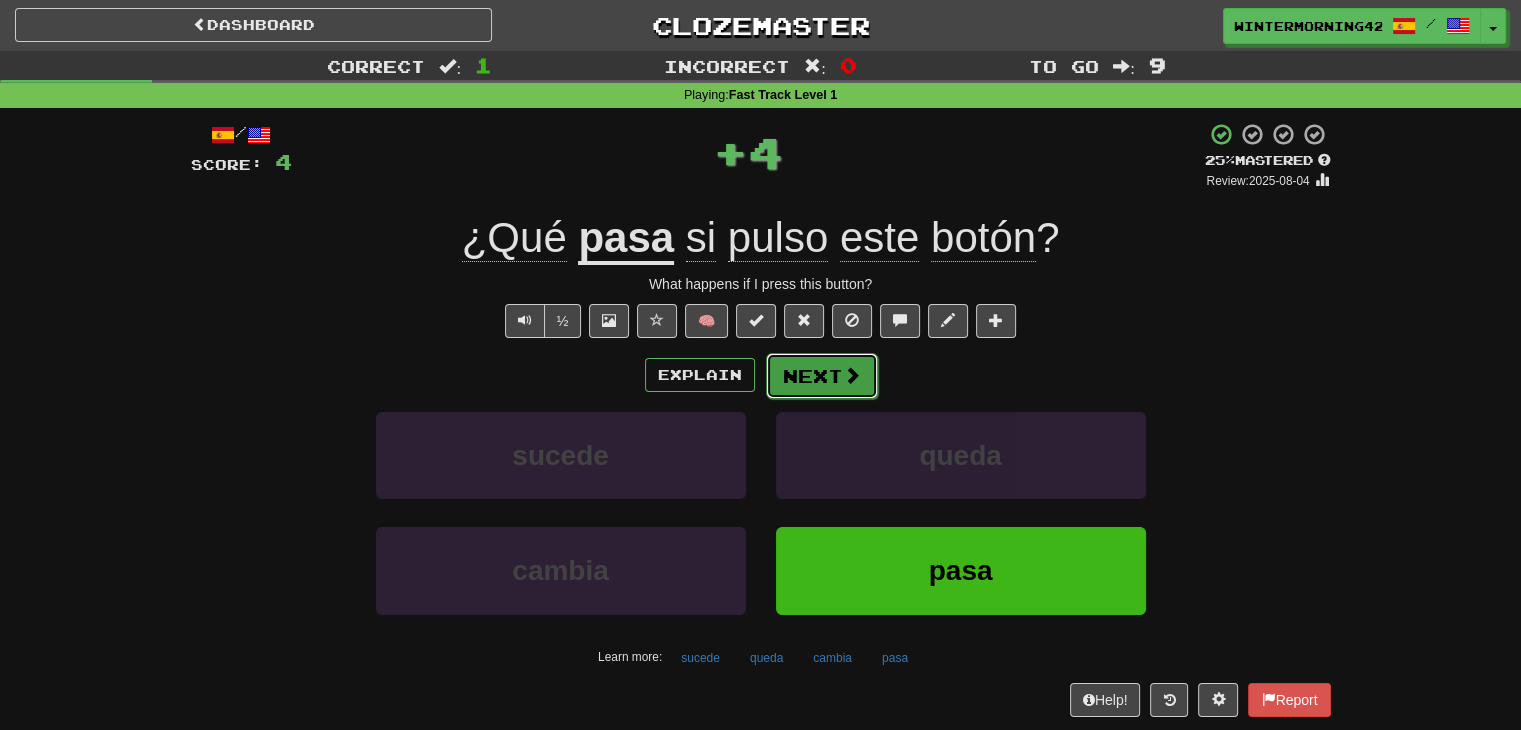 click on "Next" at bounding box center [822, 376] 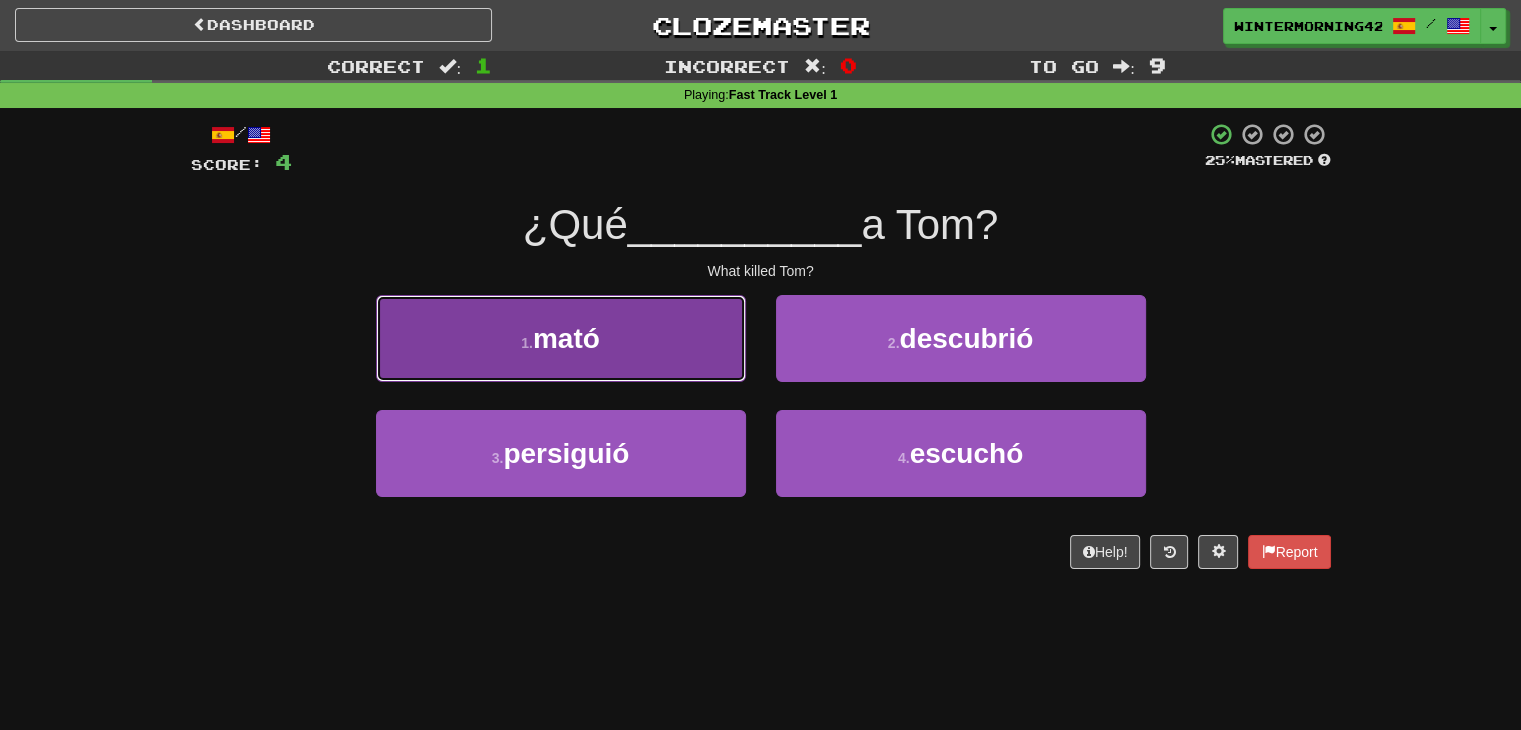 click on "1 .  mató" at bounding box center [561, 338] 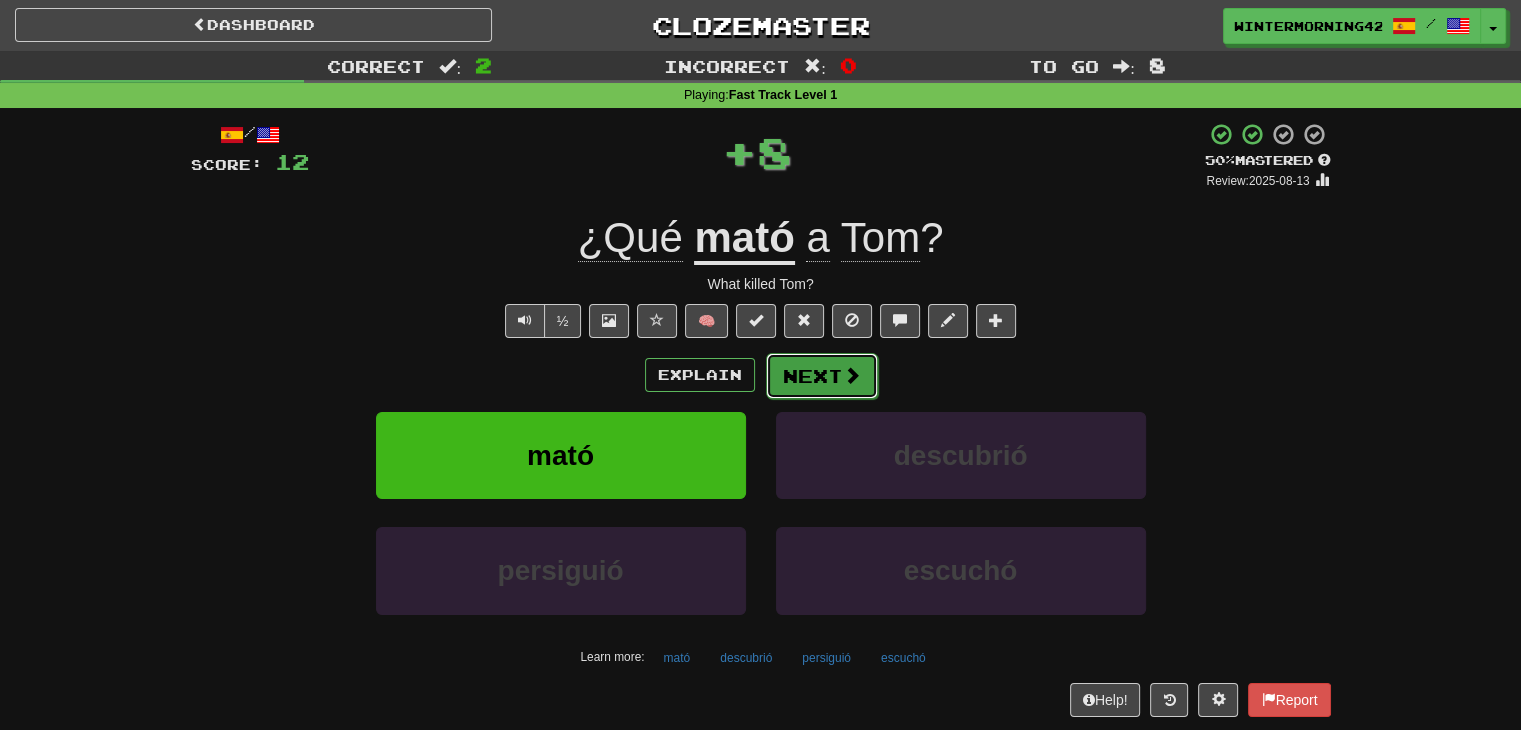 click on "Next" at bounding box center [822, 376] 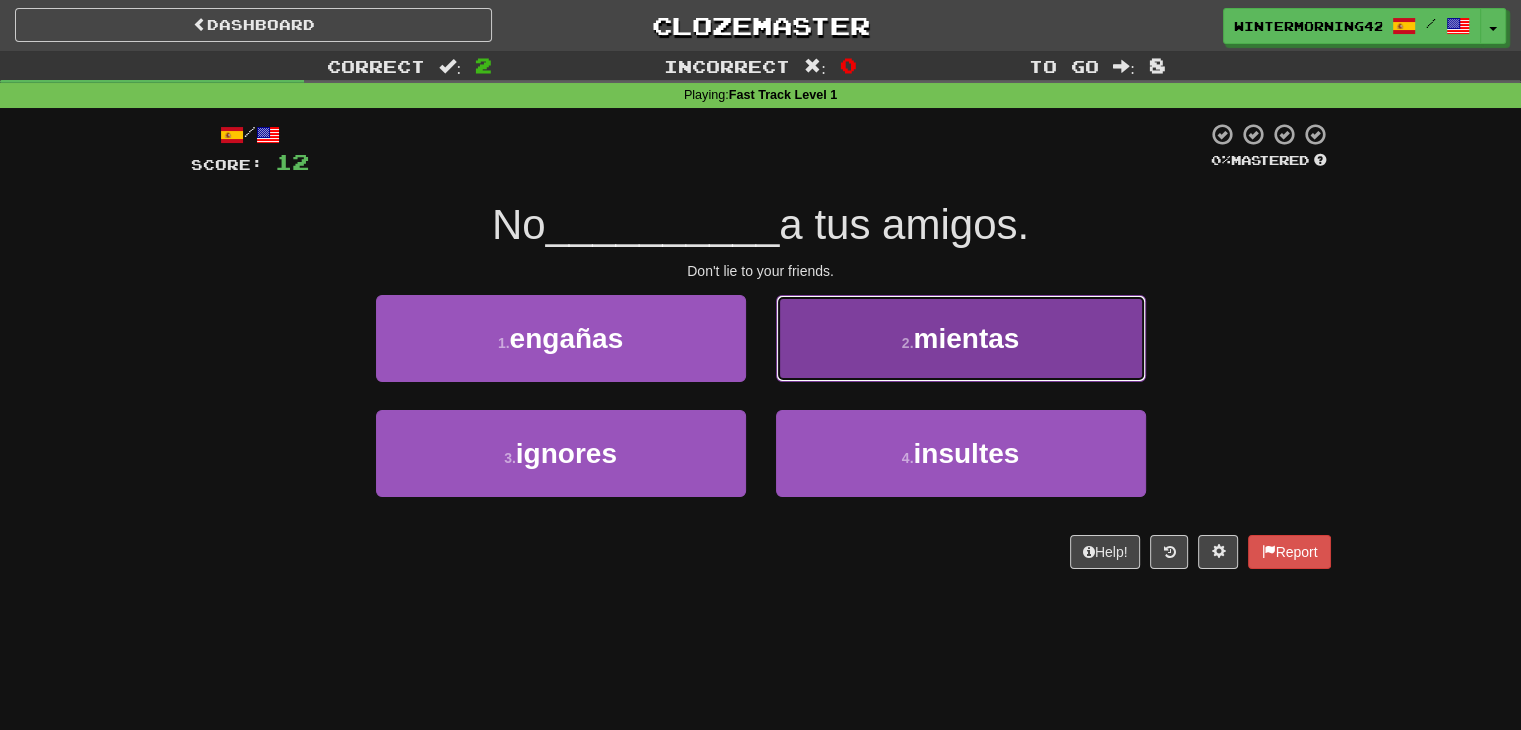 click on "2 .  mientas" at bounding box center (961, 338) 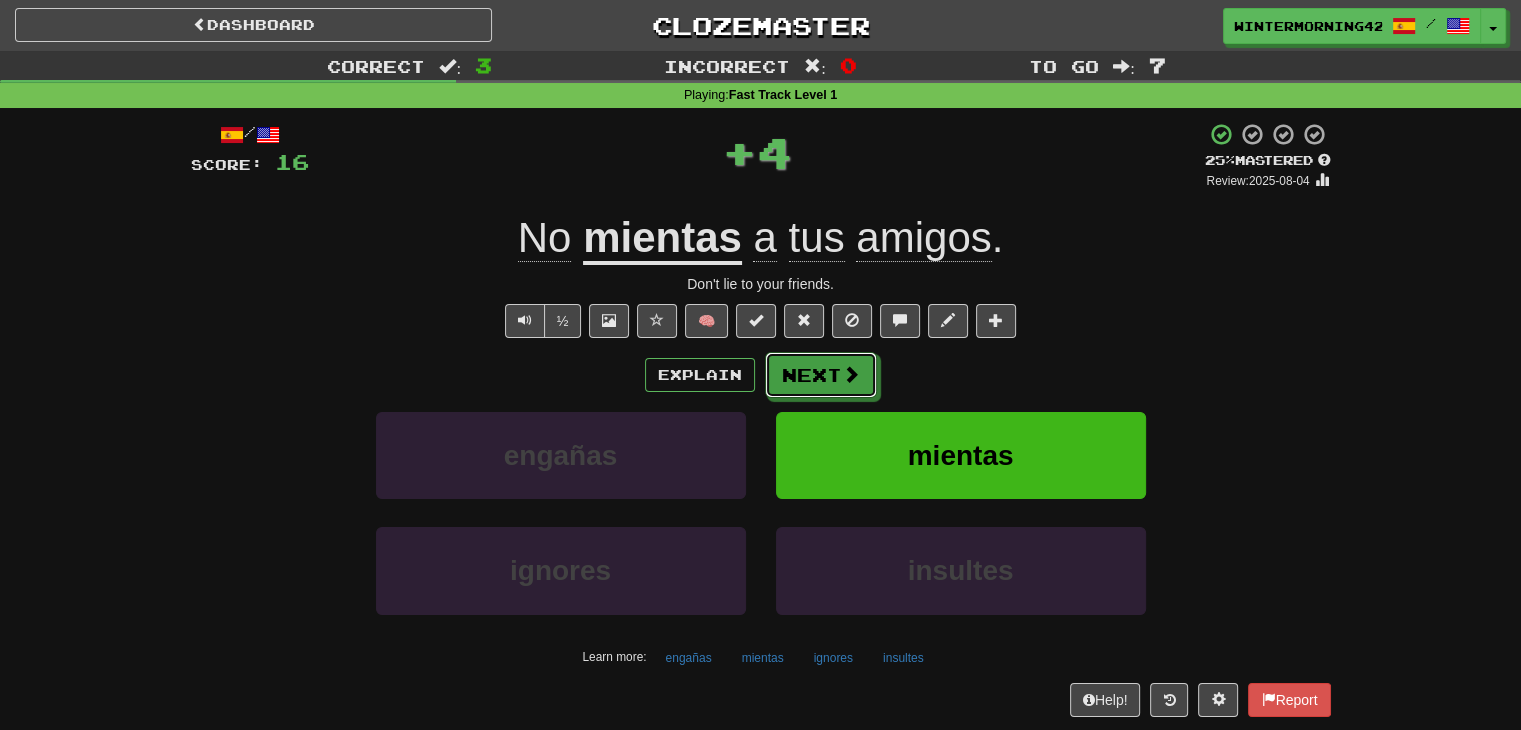 click on "Next" at bounding box center (821, 375) 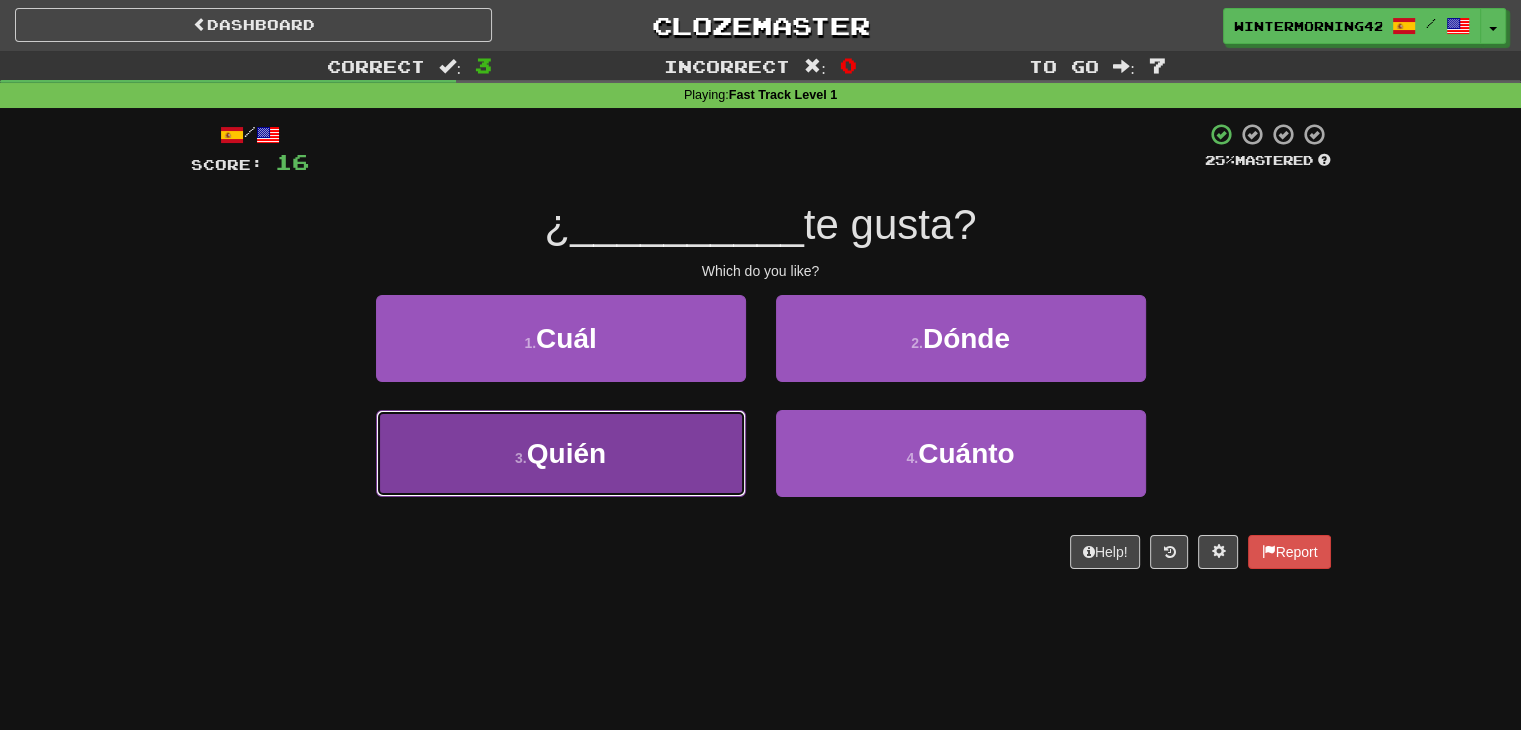 click on "3 .  Quién" at bounding box center (561, 453) 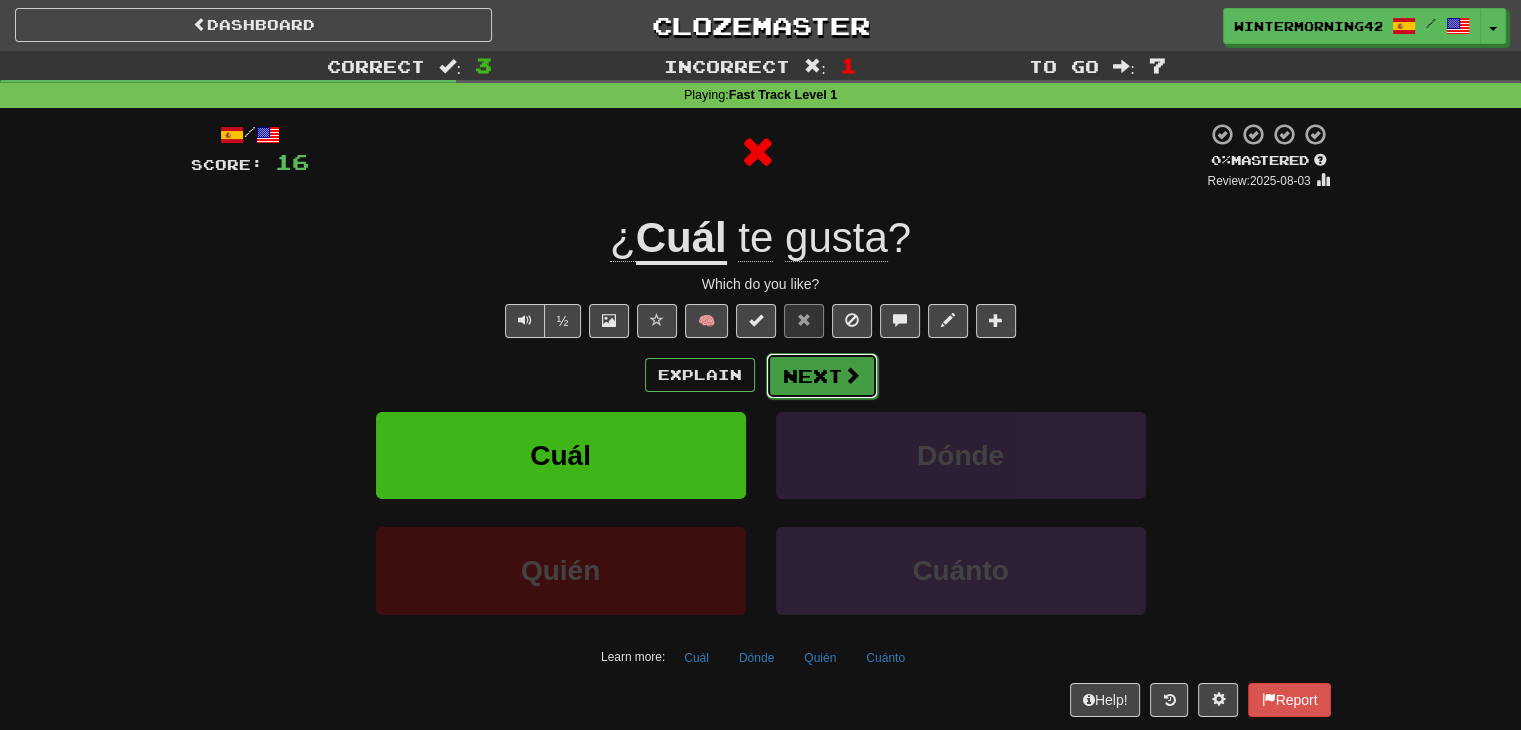 click on "Next" at bounding box center (822, 376) 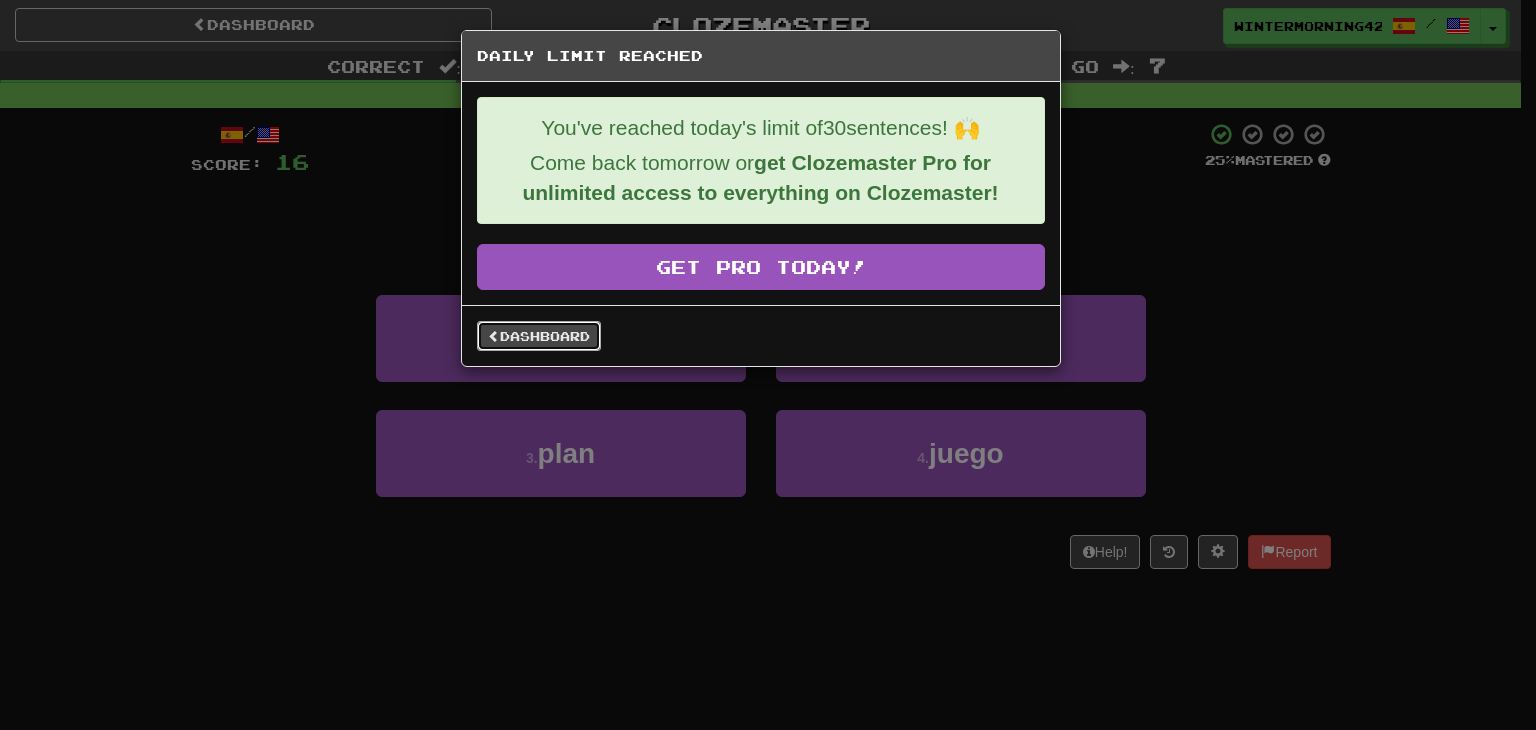 click on "Dashboard" at bounding box center [539, 336] 